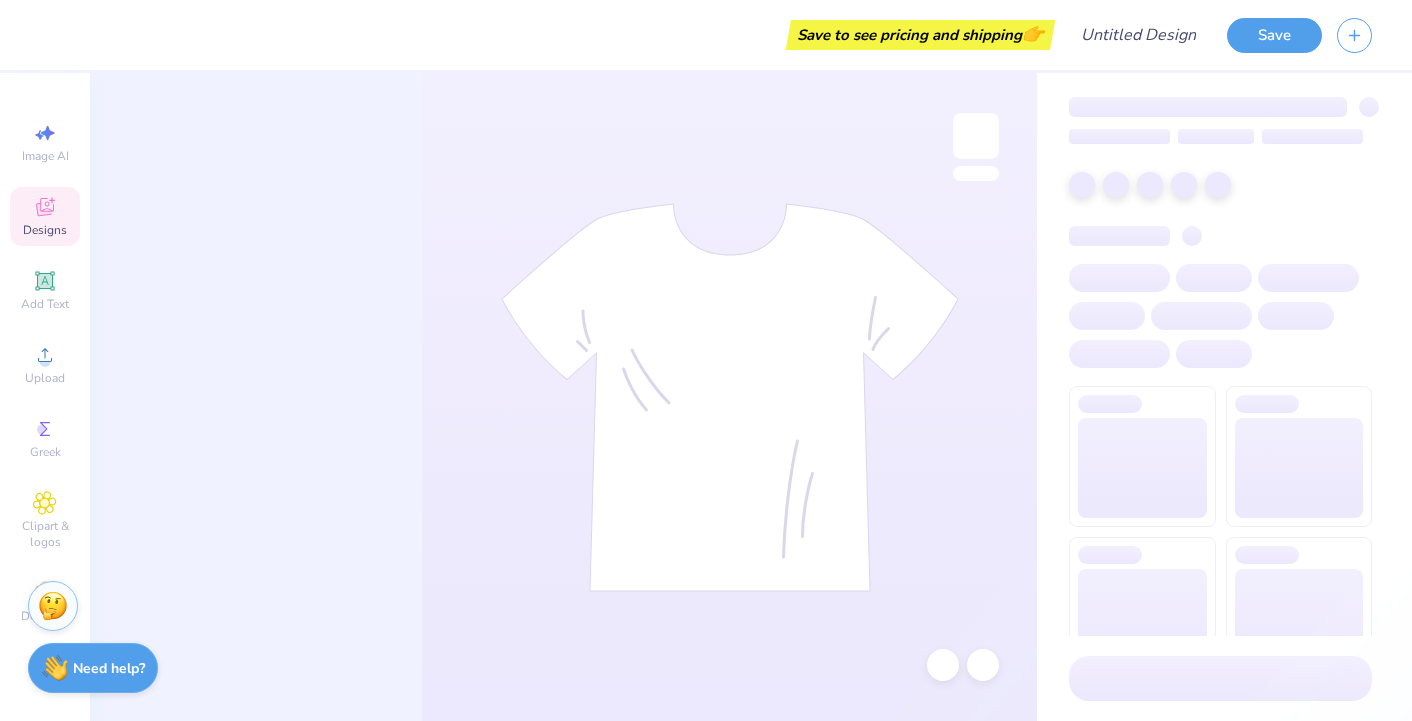 scroll, scrollTop: 0, scrollLeft: 0, axis: both 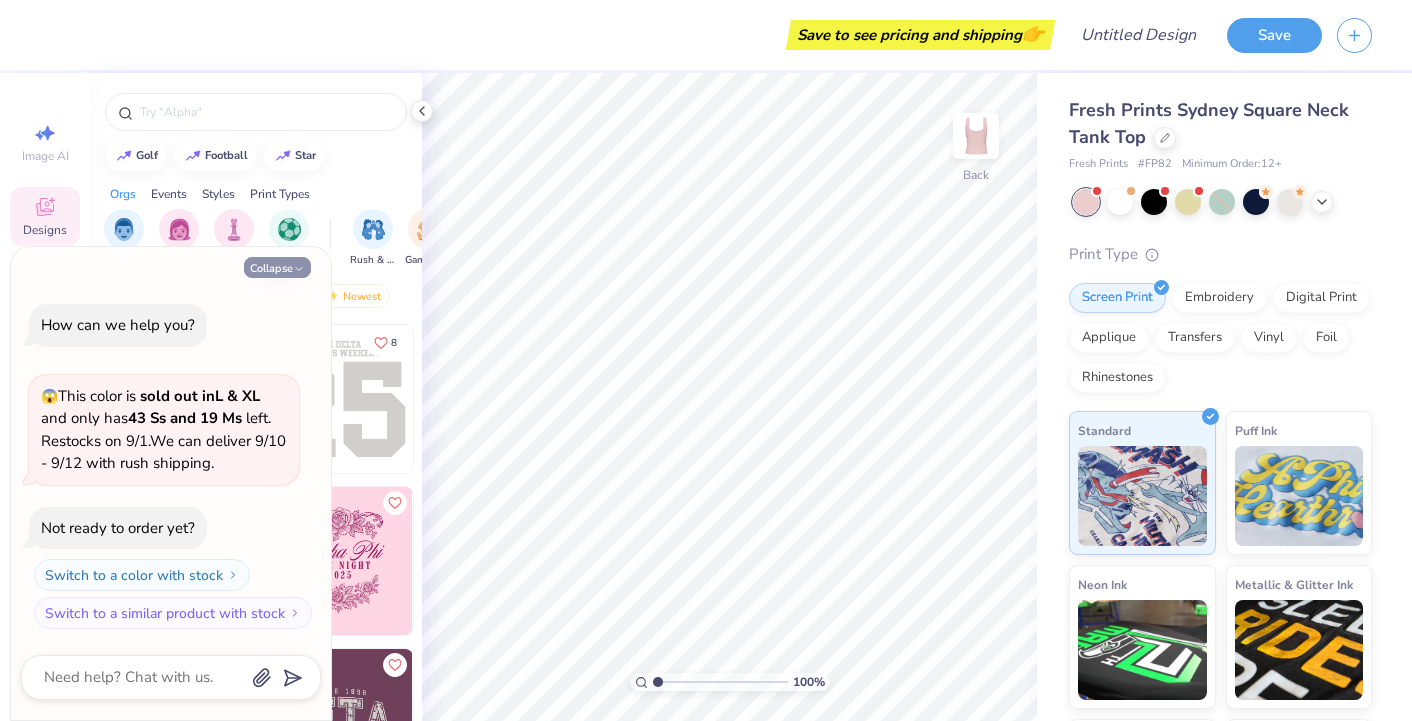 click on "Collapse" at bounding box center (277, 267) 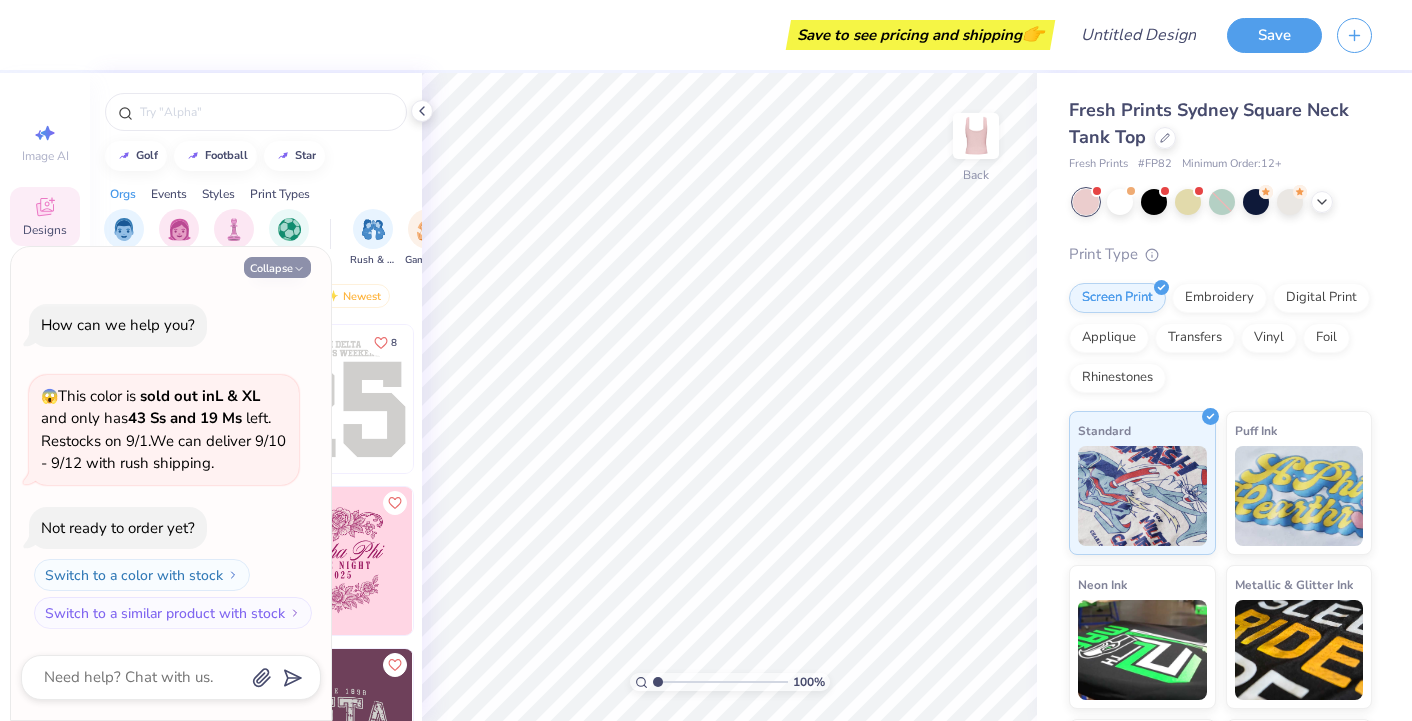 type on "x" 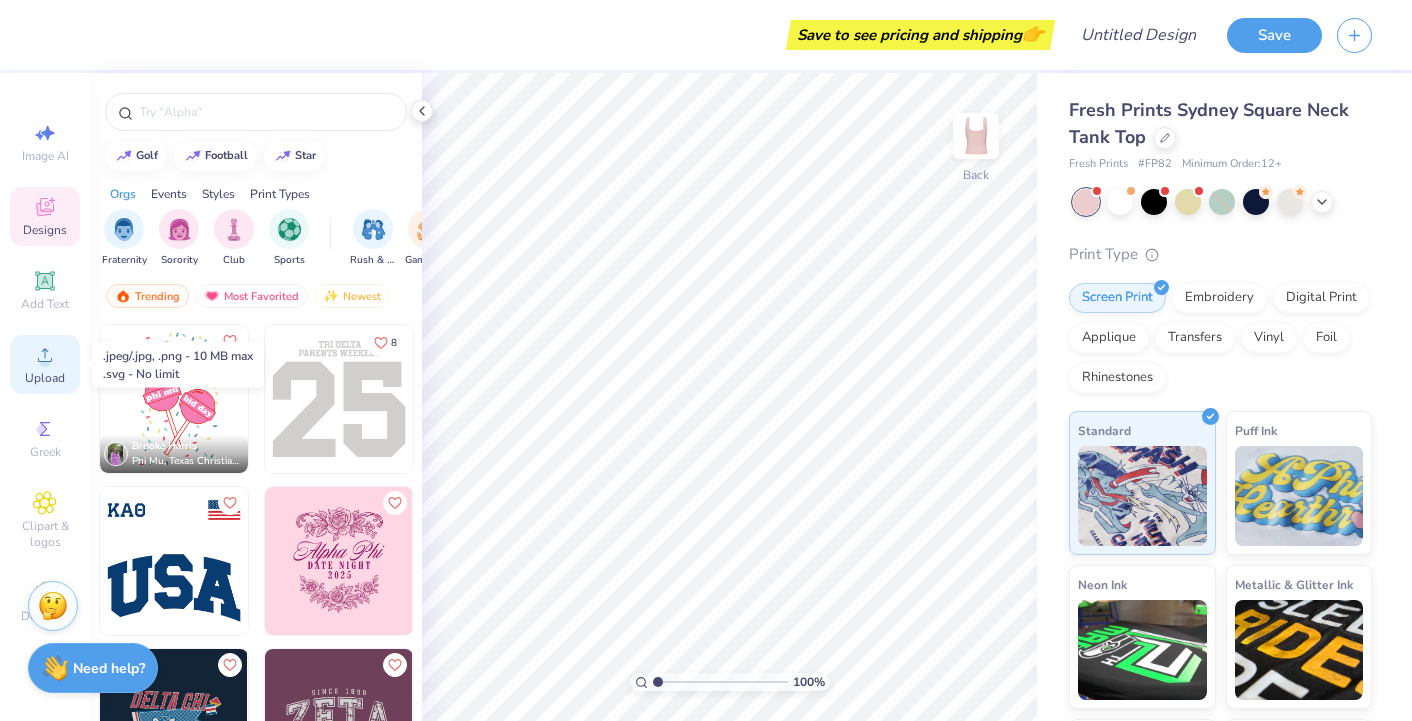 click on "Upload" at bounding box center (45, 364) 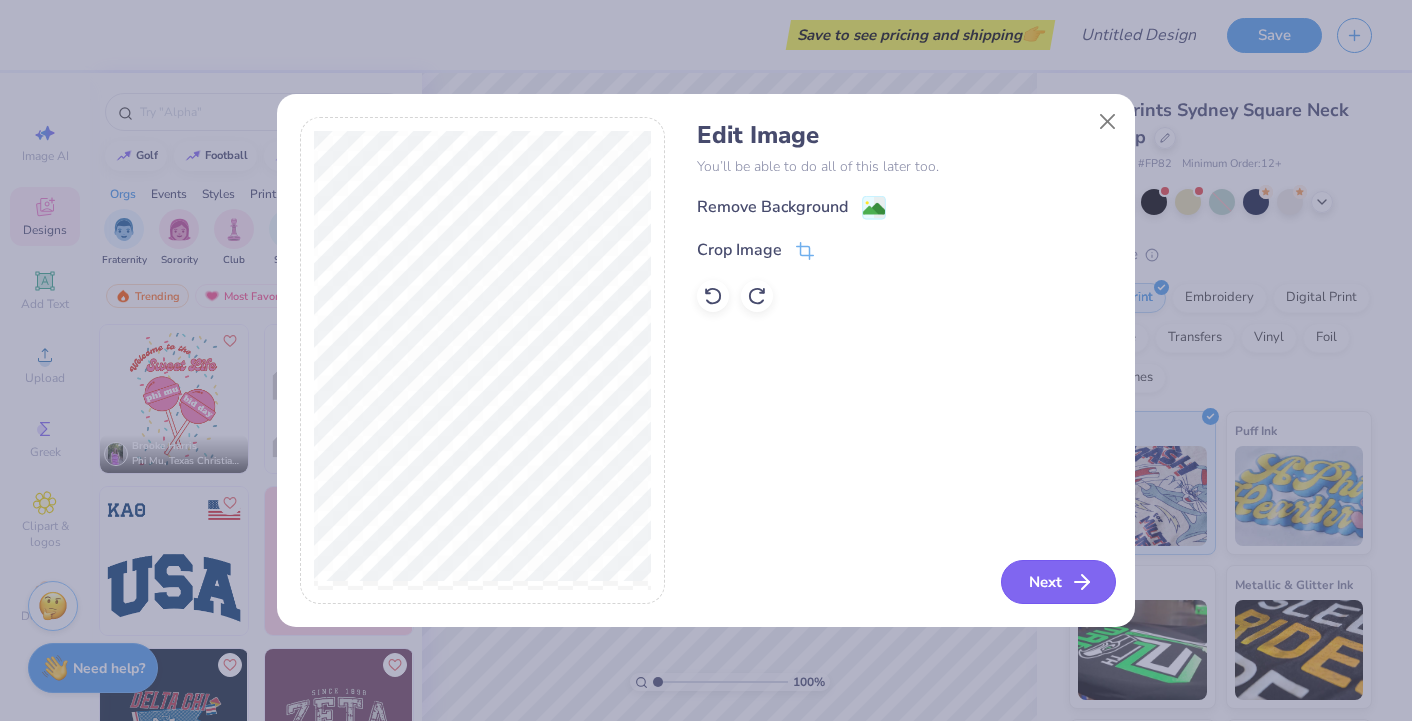 click on "Next" at bounding box center (1058, 582) 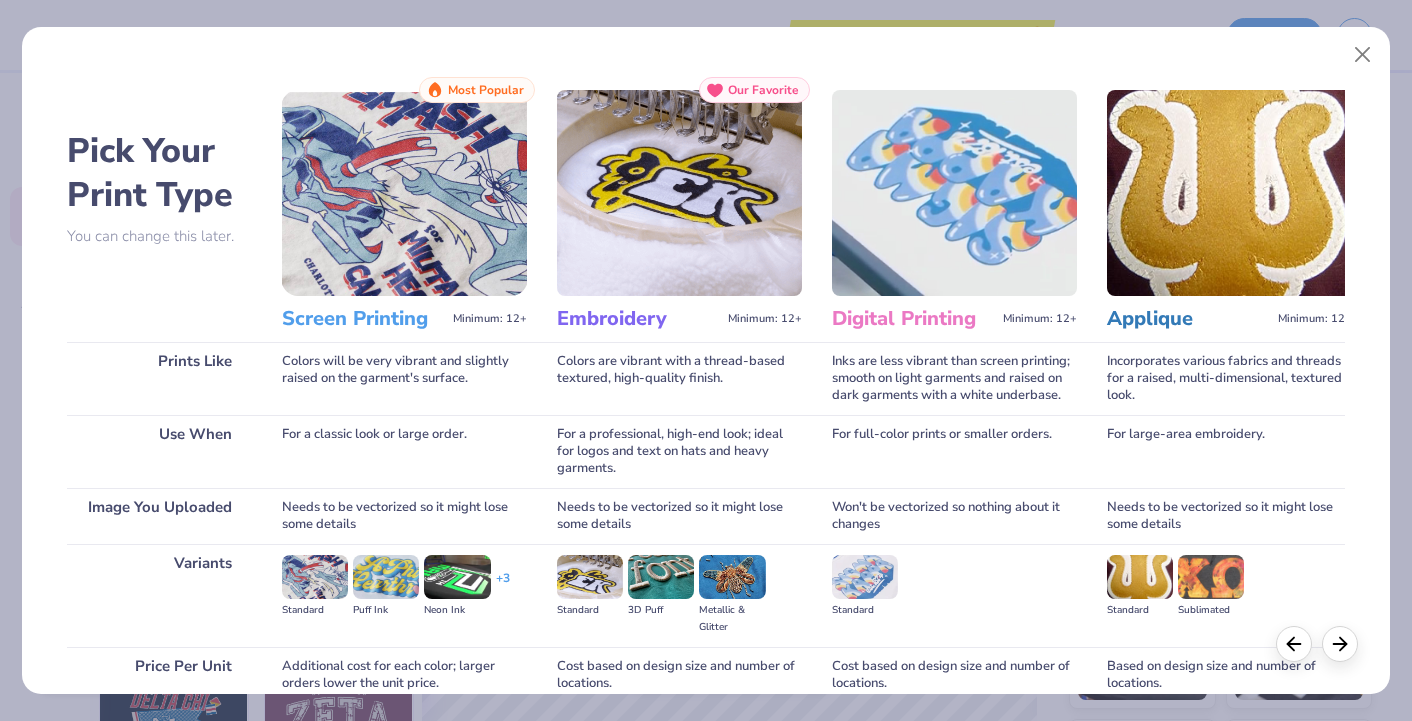 scroll, scrollTop: 176, scrollLeft: 0, axis: vertical 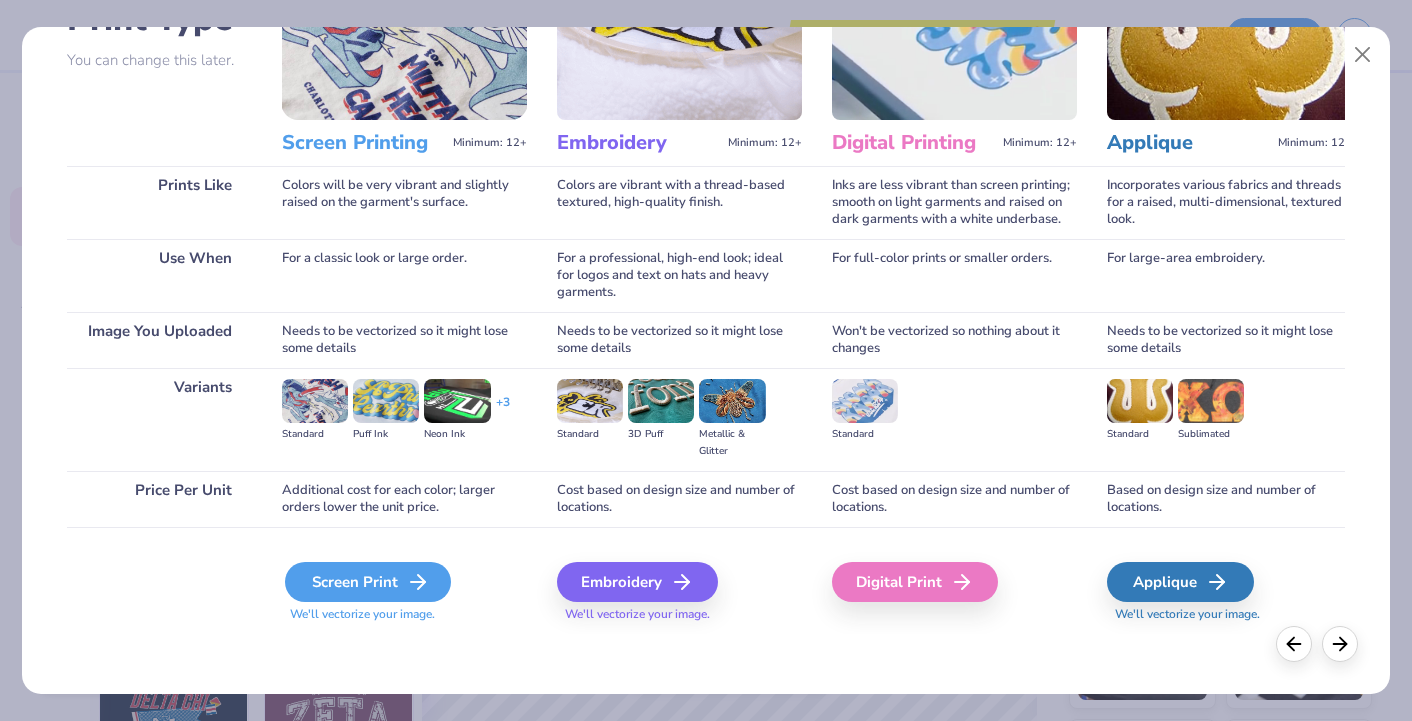 click on "Screen Print" at bounding box center [368, 582] 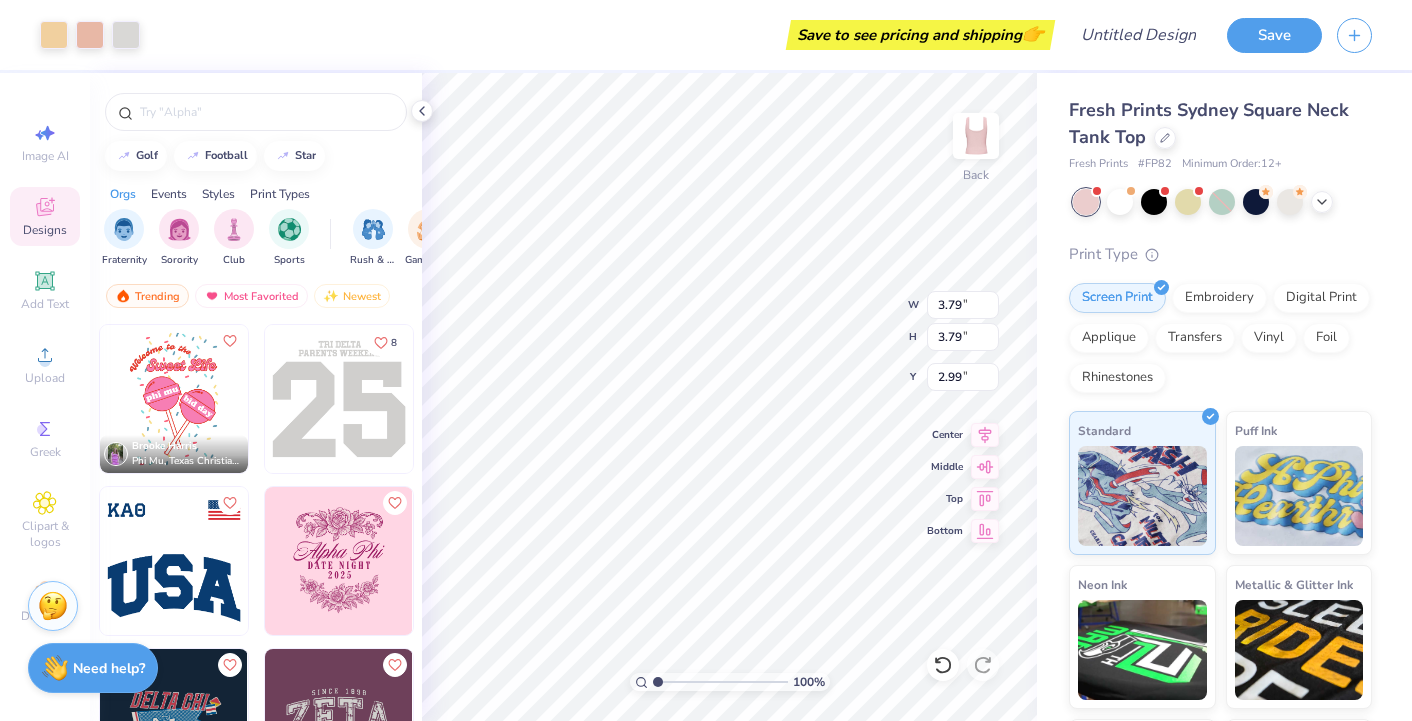 type on "3.79" 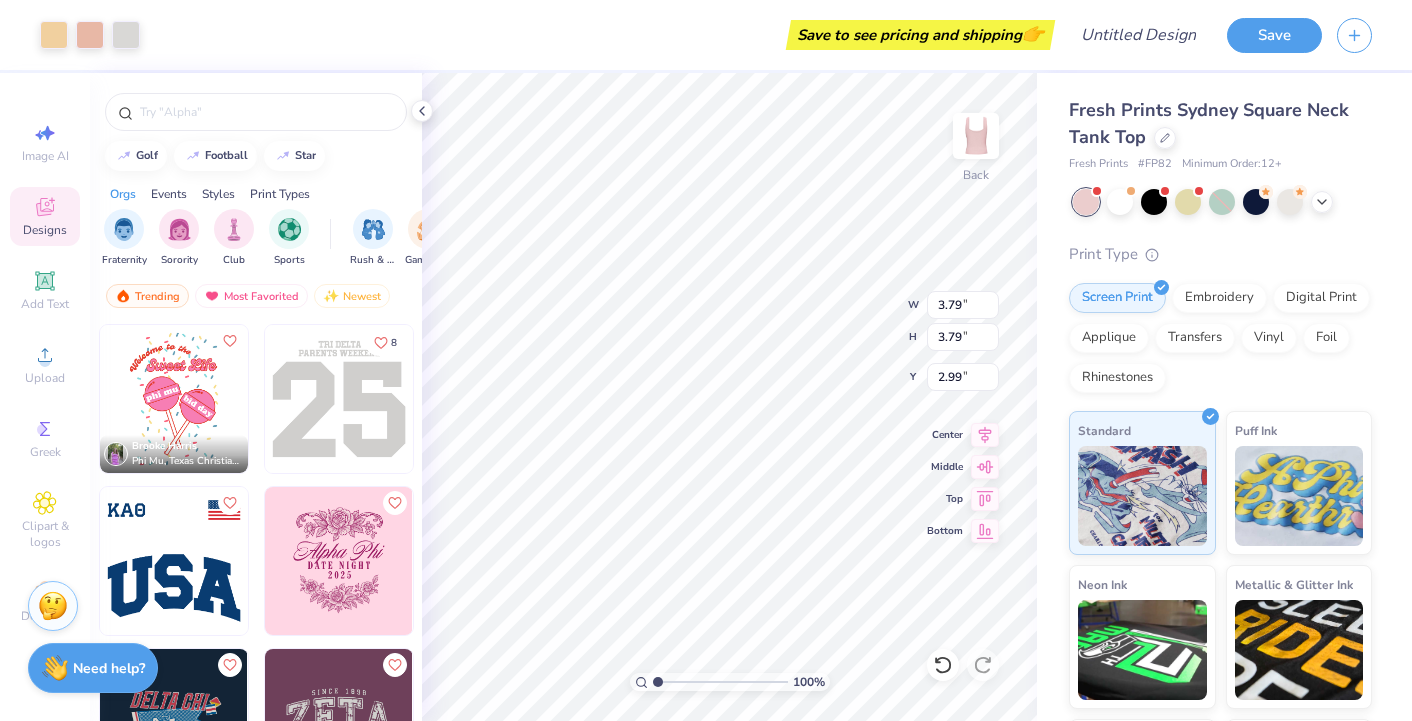 type on "3.79" 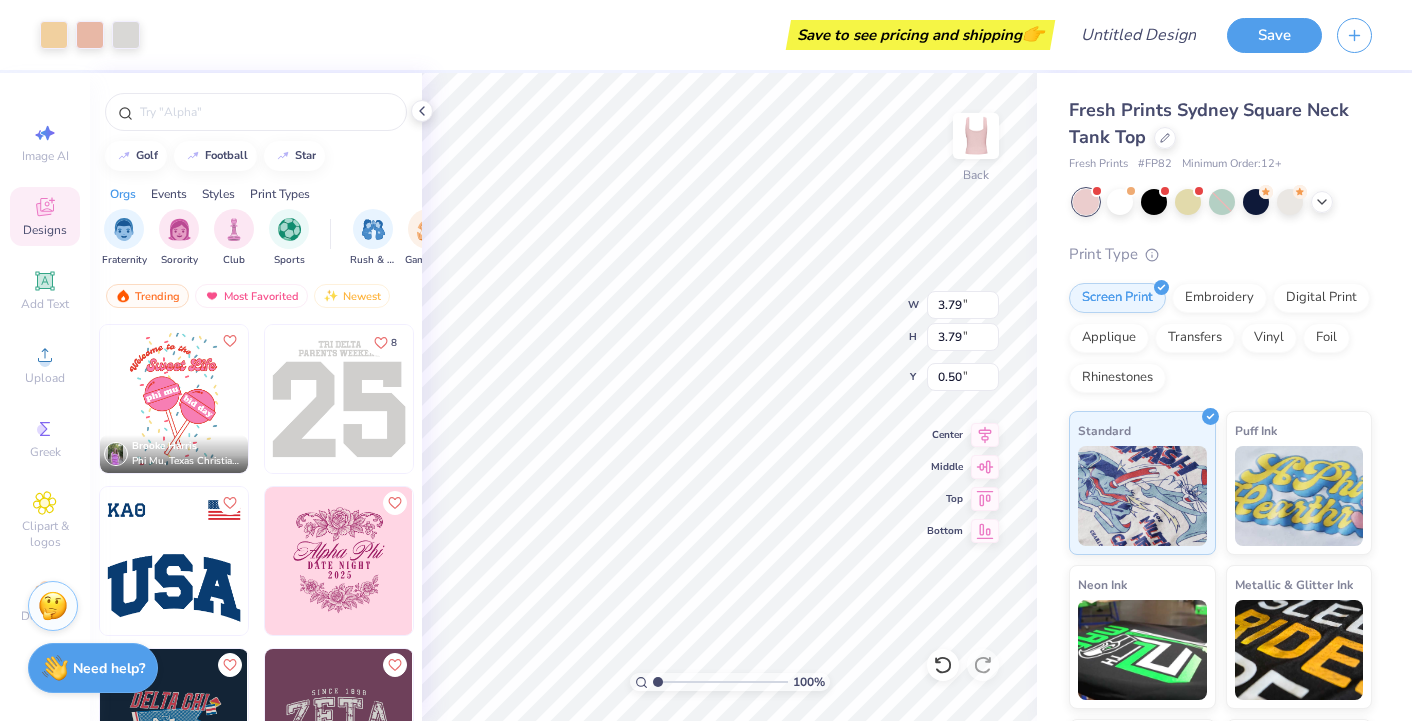 type on "0.50" 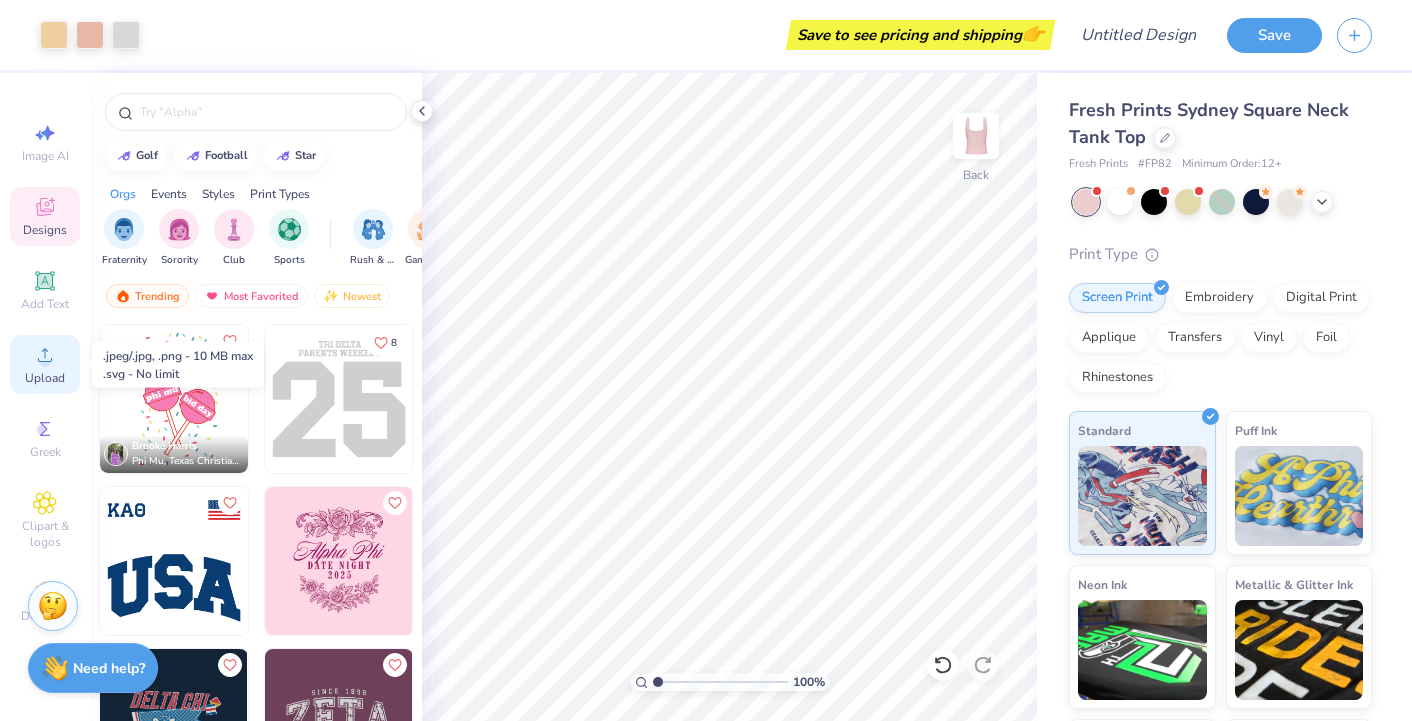 click on "Upload" at bounding box center [45, 378] 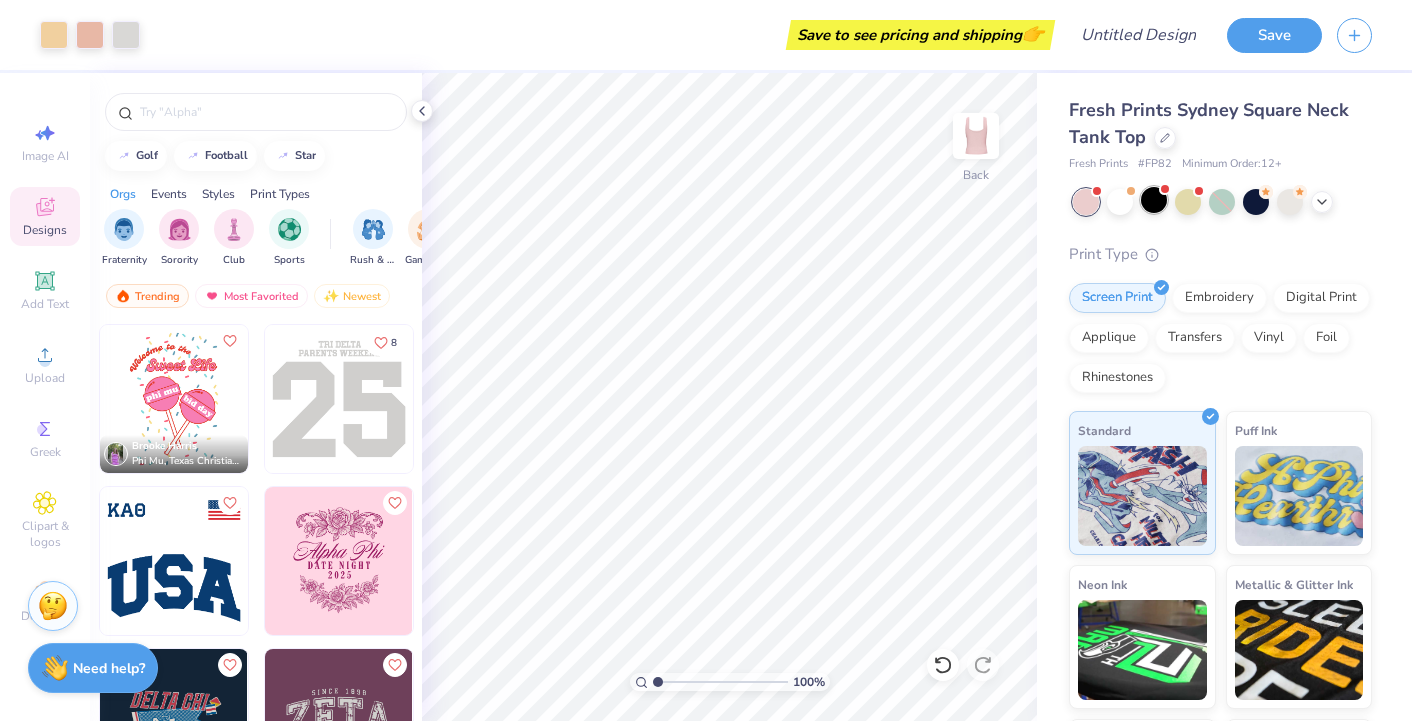 click at bounding box center [1154, 200] 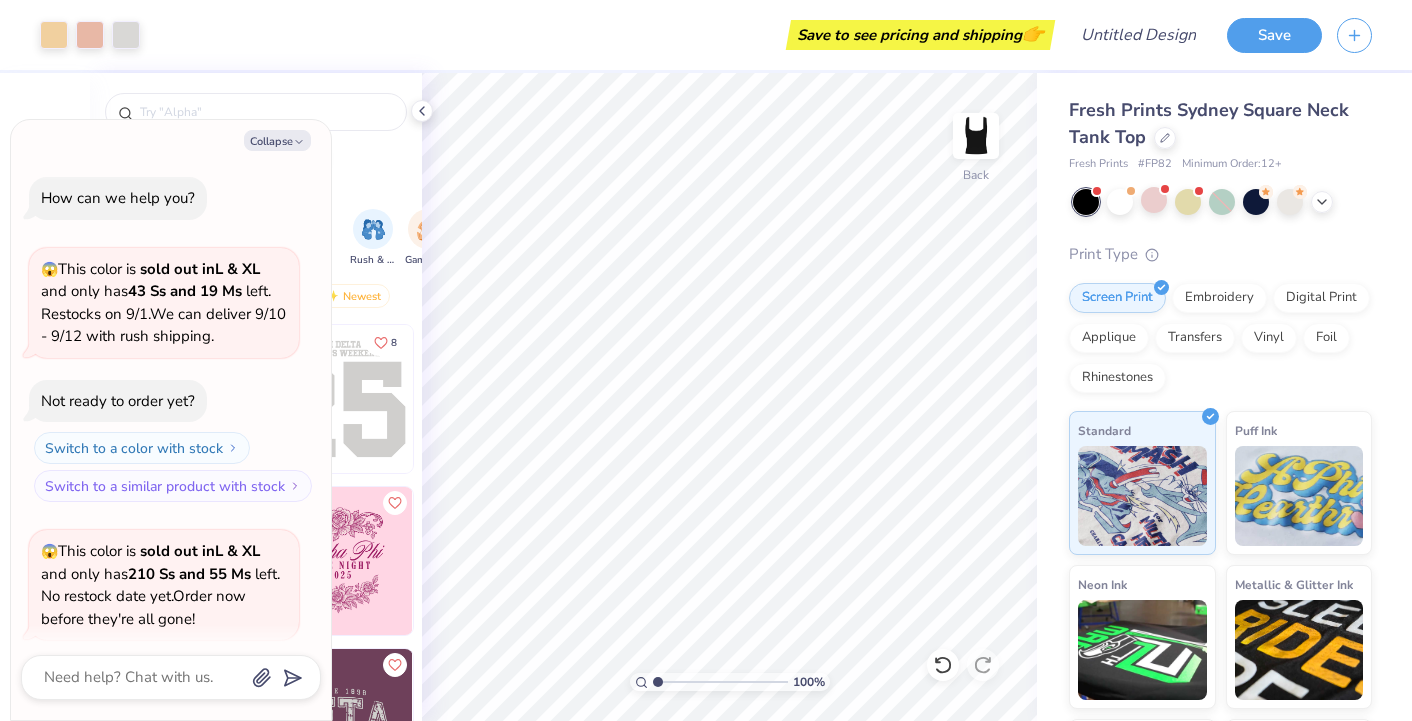 scroll, scrollTop: 155, scrollLeft: 0, axis: vertical 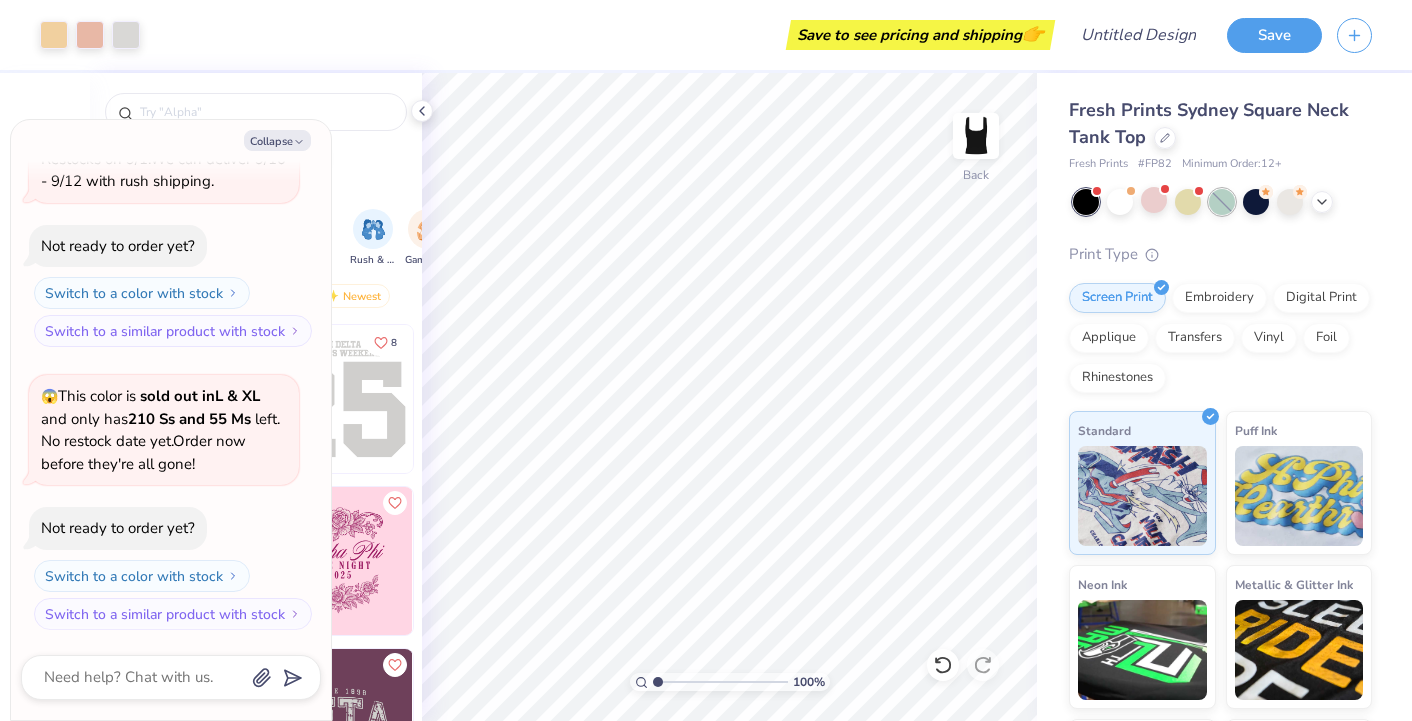 click at bounding box center [1222, 202] 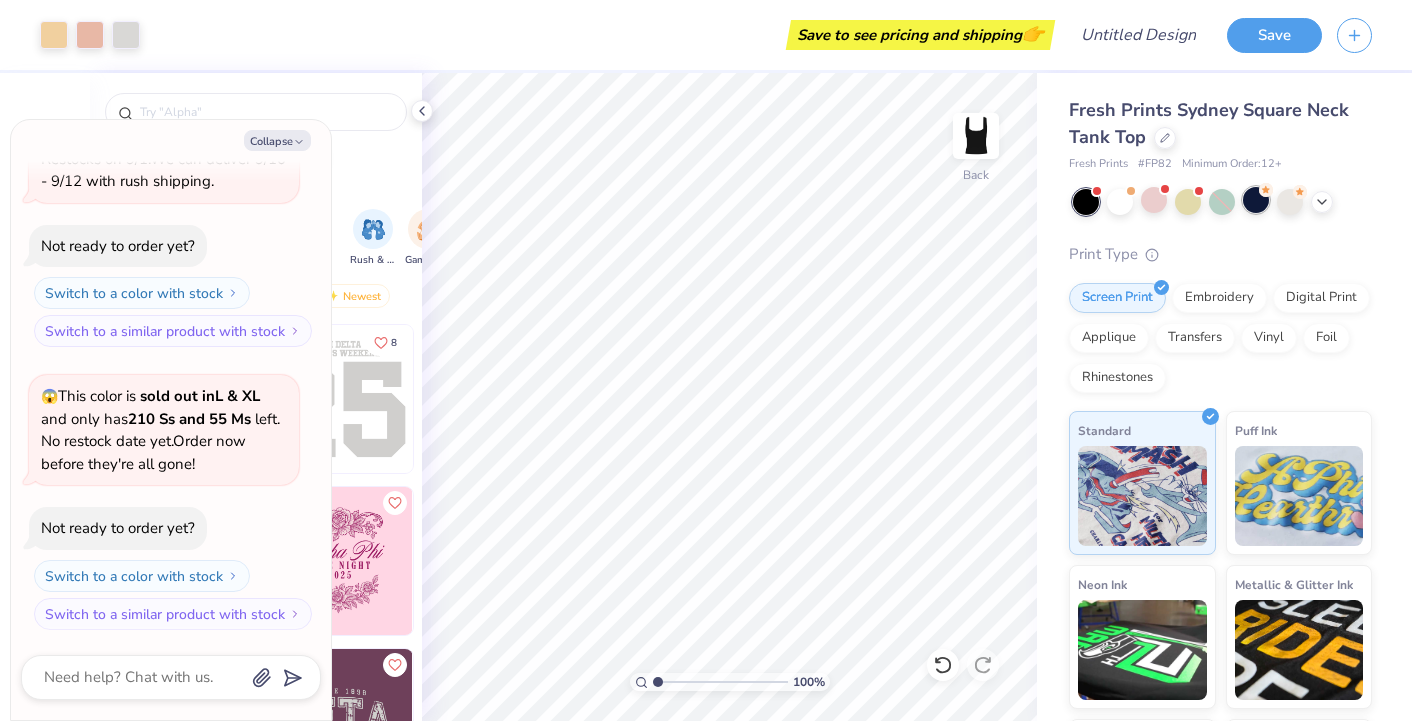 click at bounding box center [1256, 200] 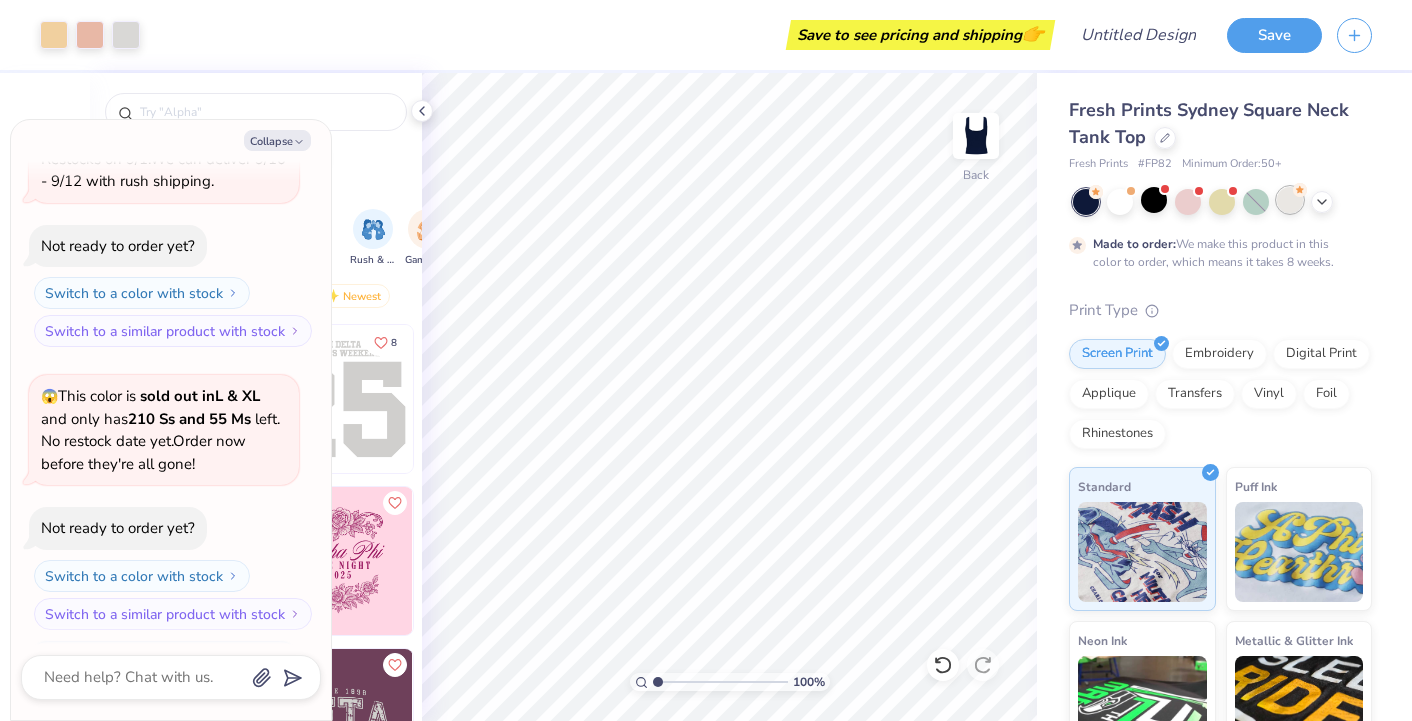 scroll, scrollTop: 321, scrollLeft: 0, axis: vertical 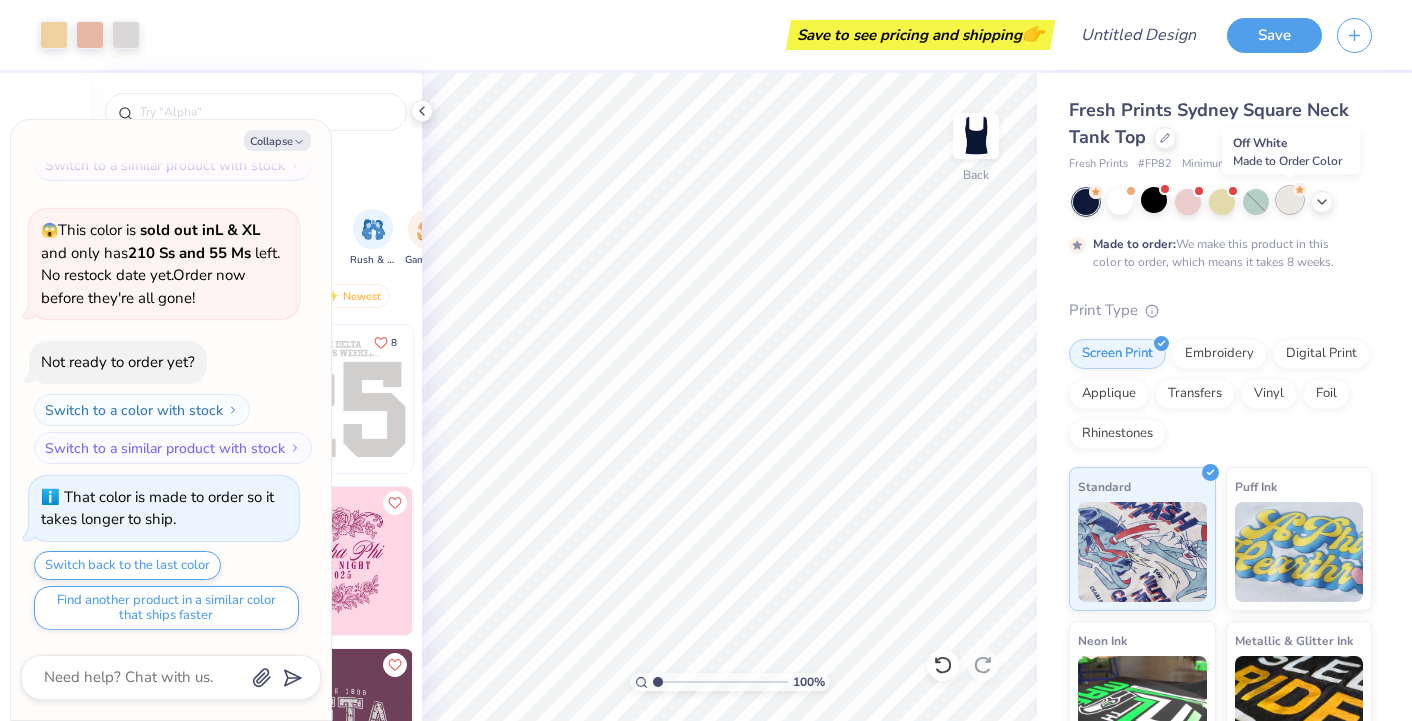 click at bounding box center (1290, 200) 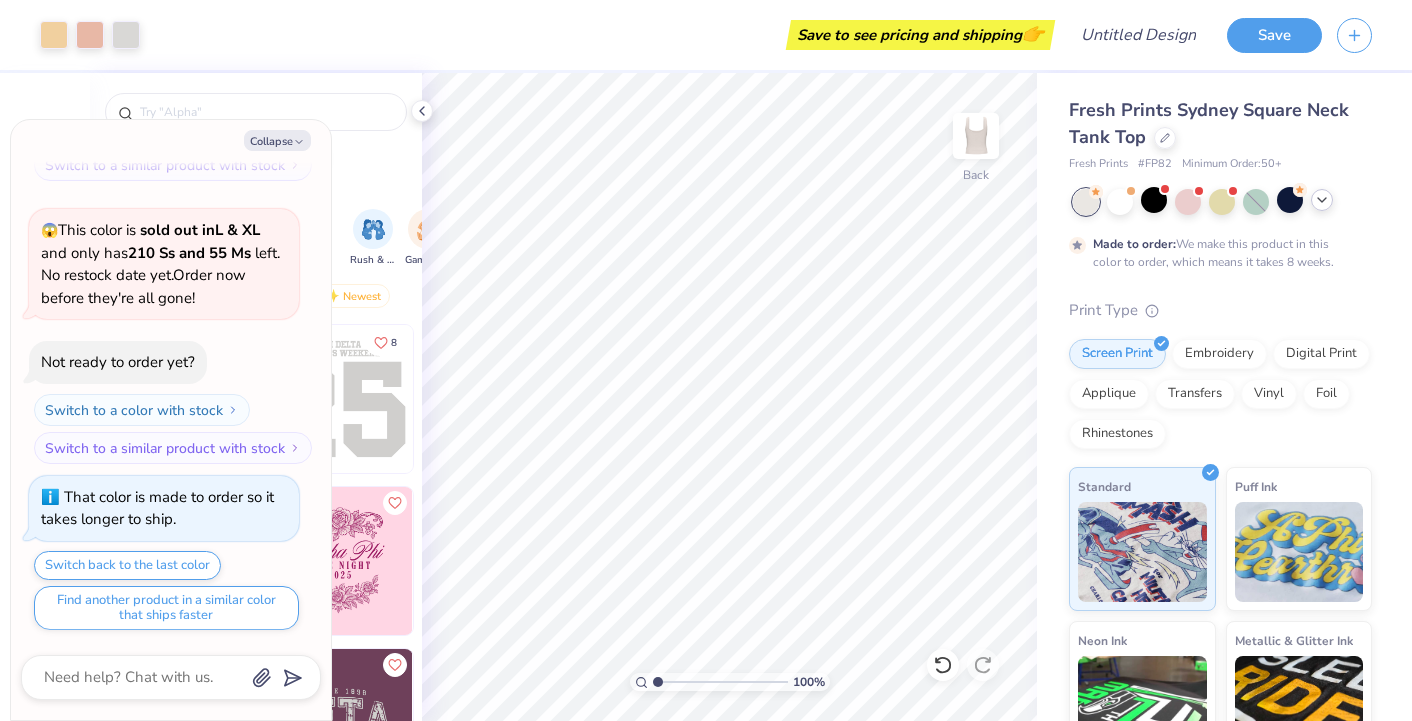 click 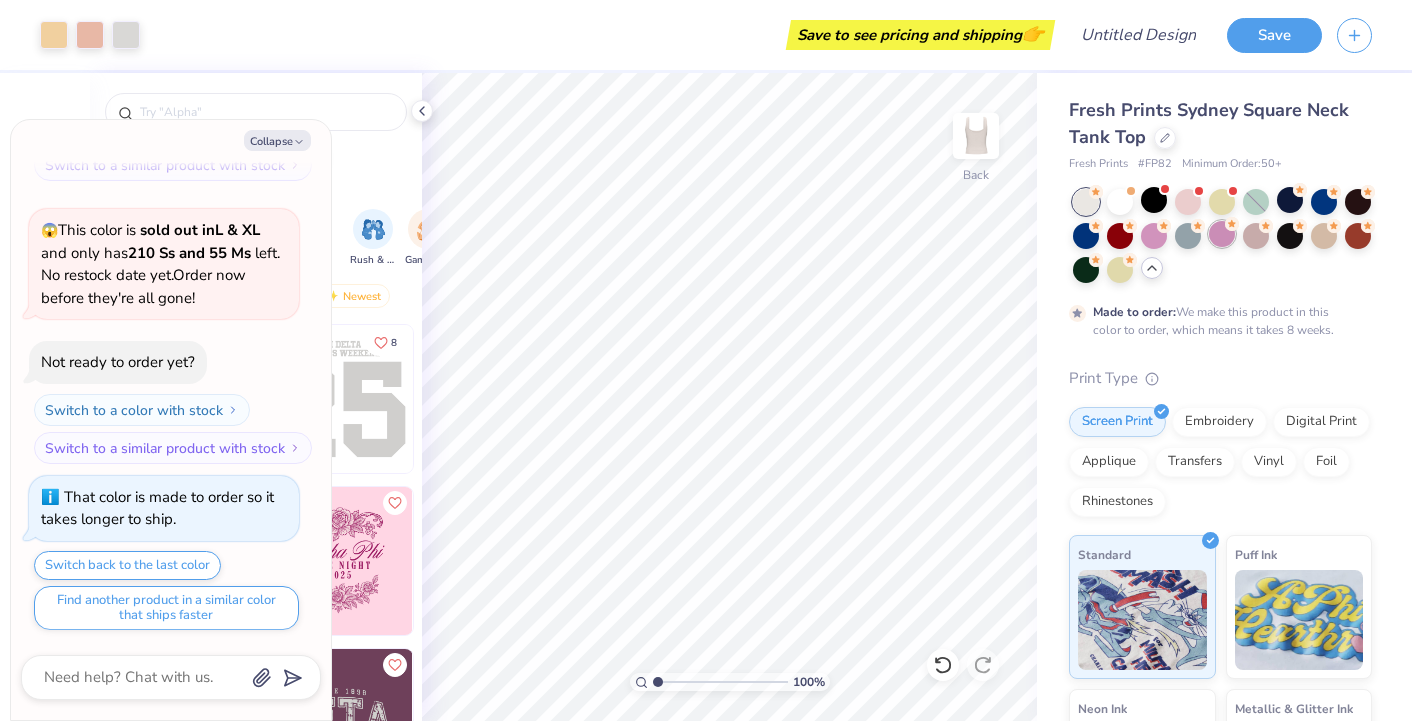 click at bounding box center [1222, 234] 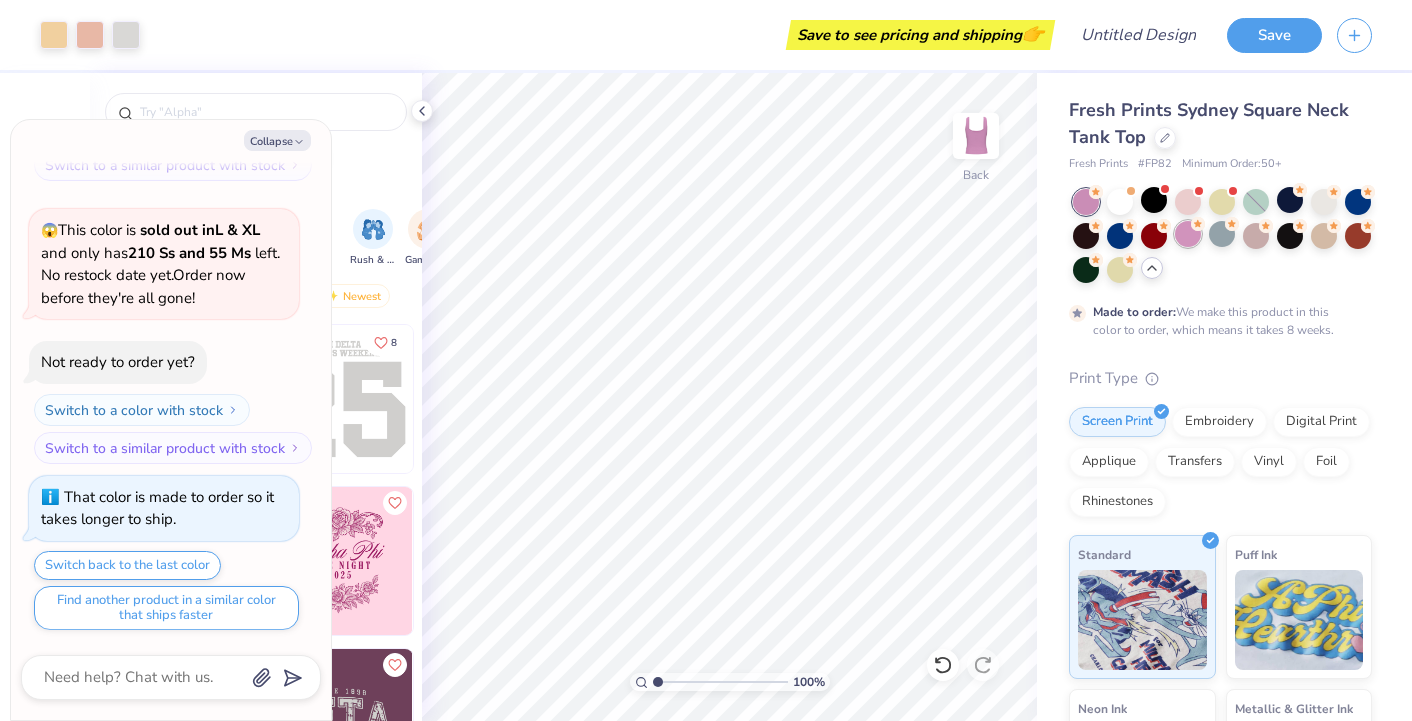 click at bounding box center (1188, 234) 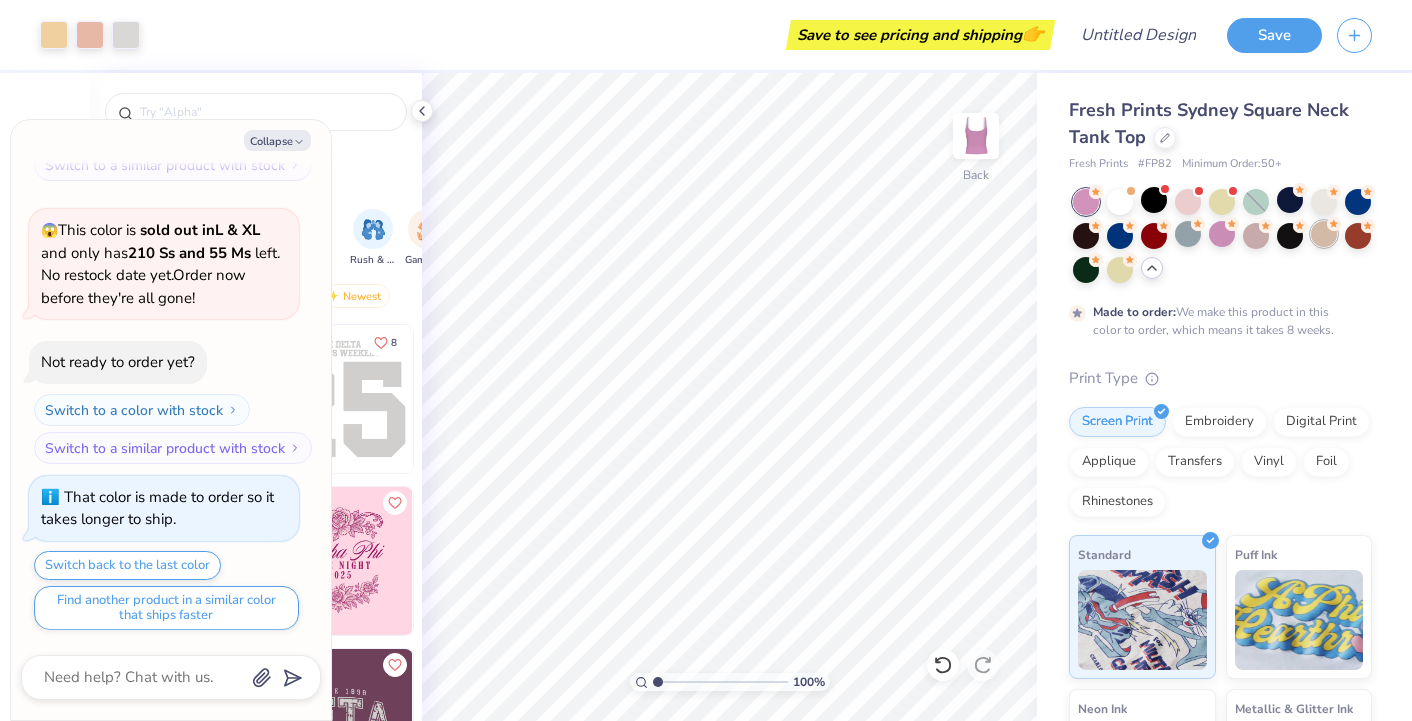 click at bounding box center (1324, 234) 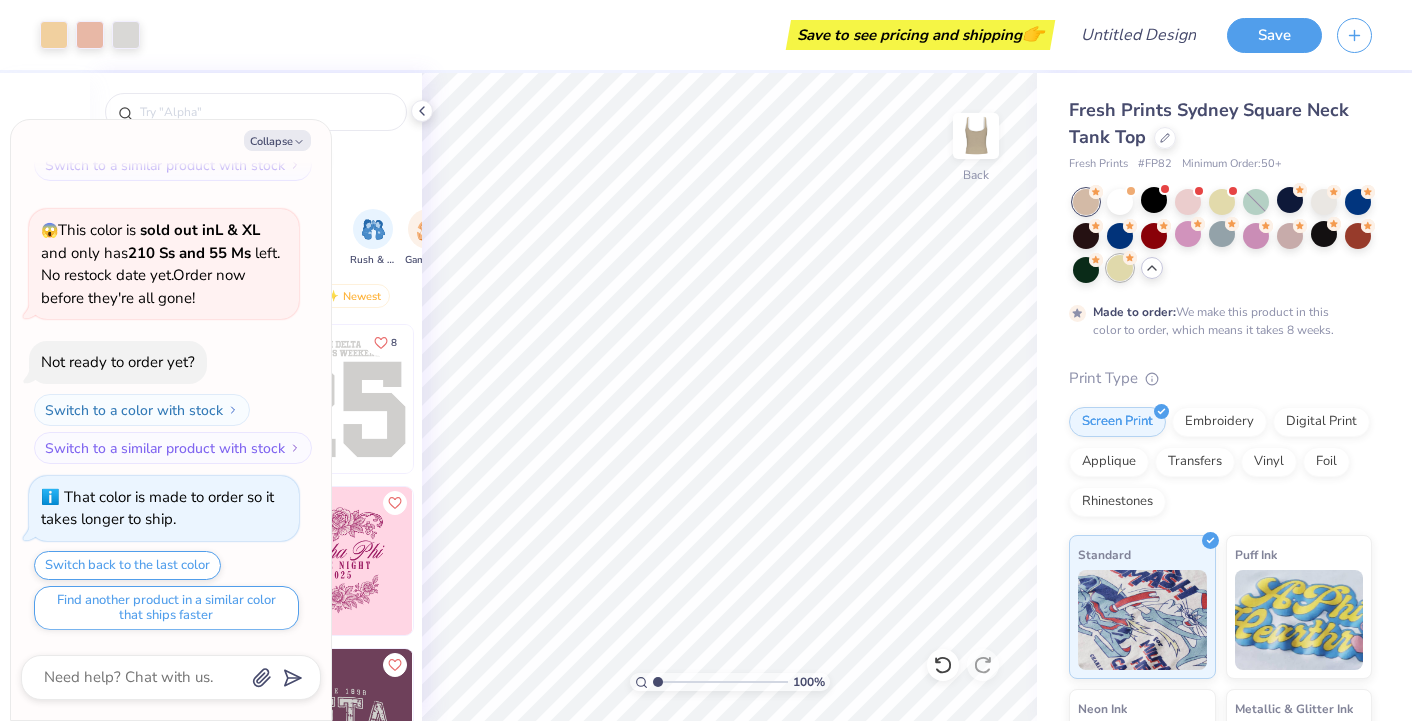 click at bounding box center [1120, 268] 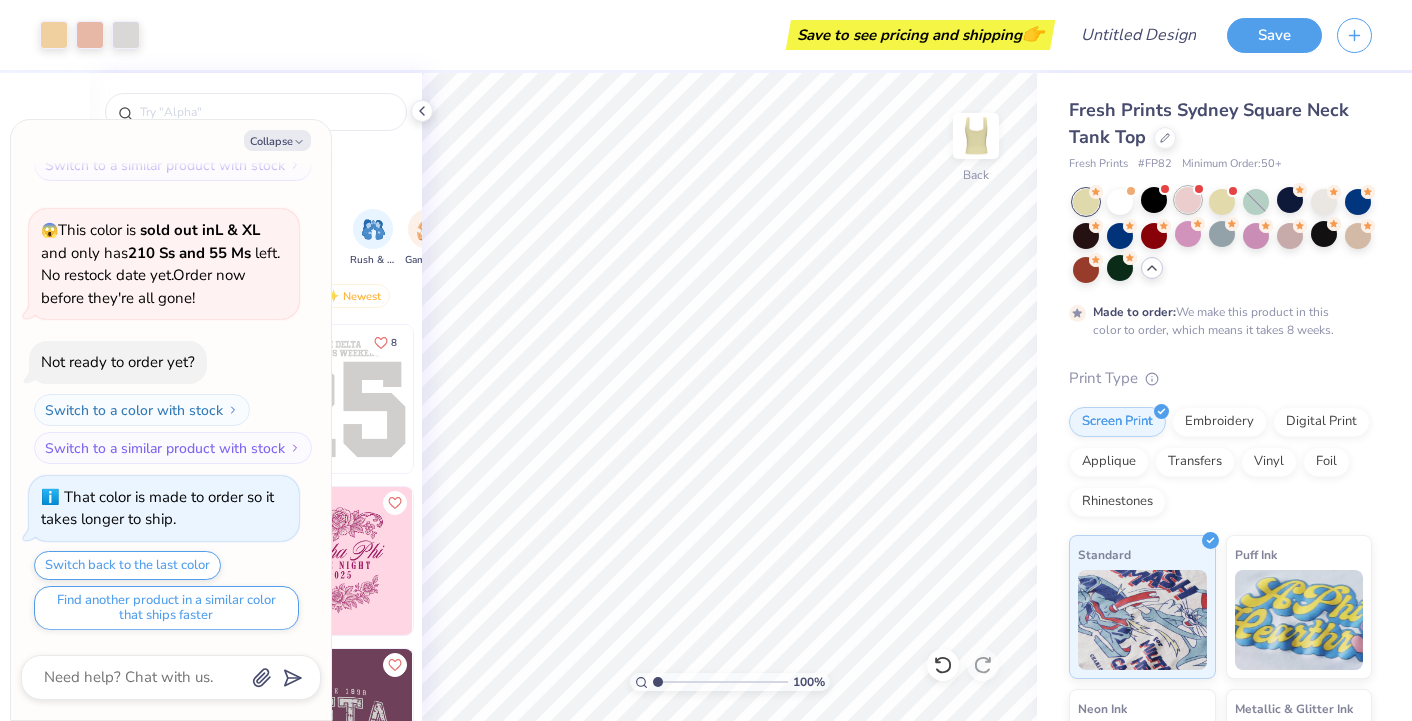 click at bounding box center [1188, 200] 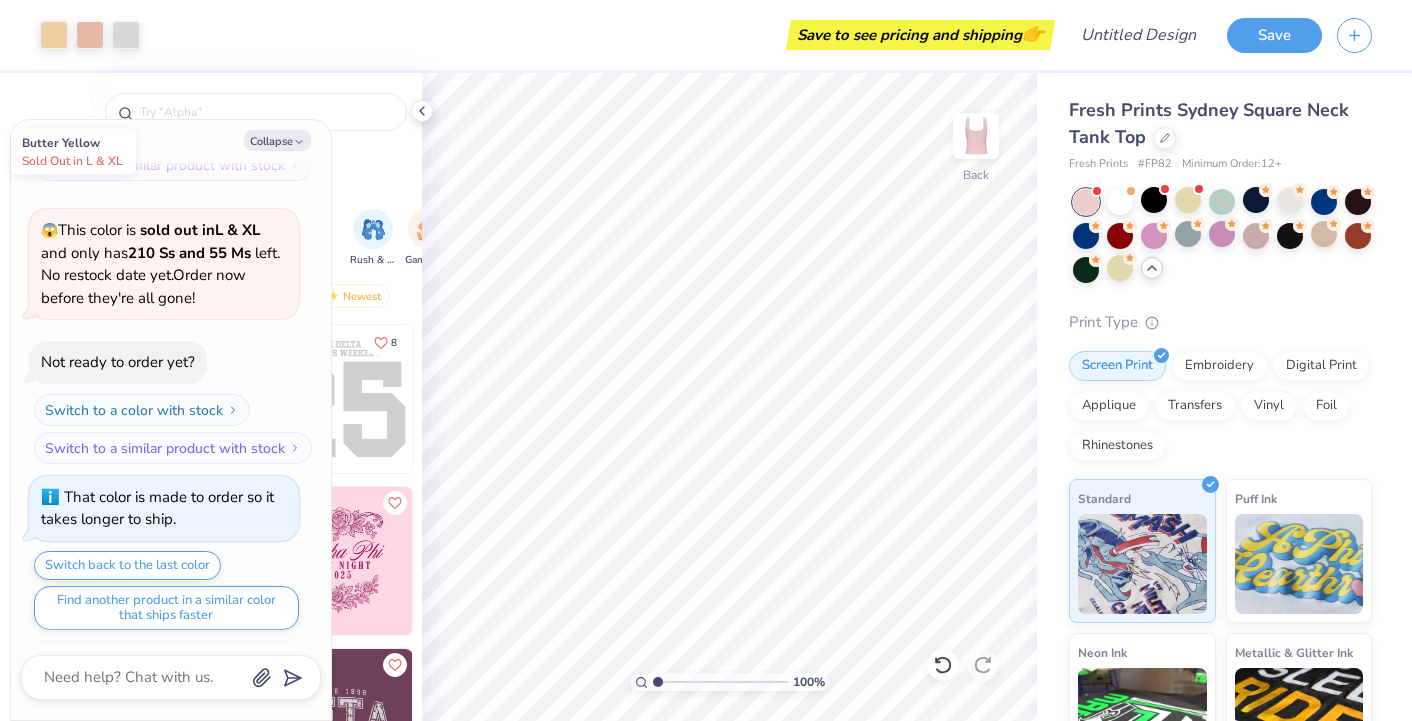 scroll, scrollTop: 703, scrollLeft: 0, axis: vertical 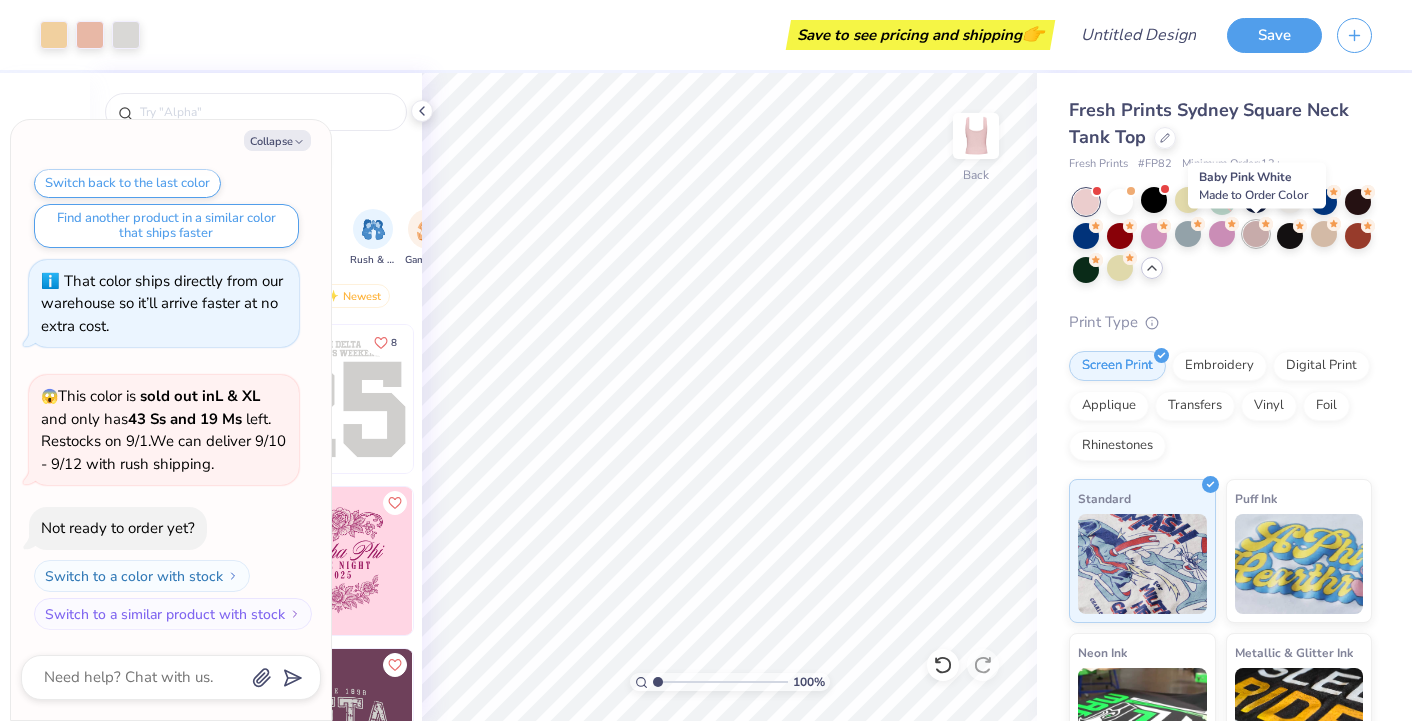 click at bounding box center [1256, 234] 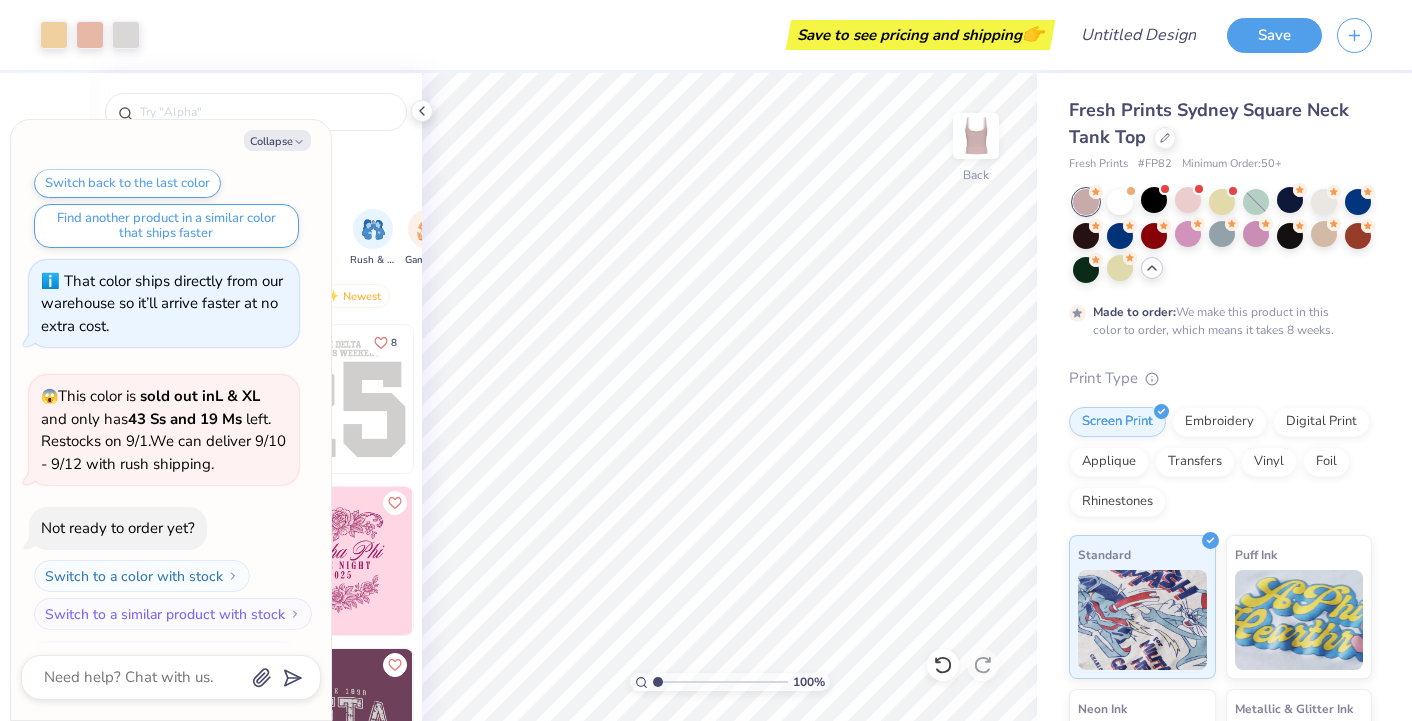 scroll, scrollTop: 869, scrollLeft: 0, axis: vertical 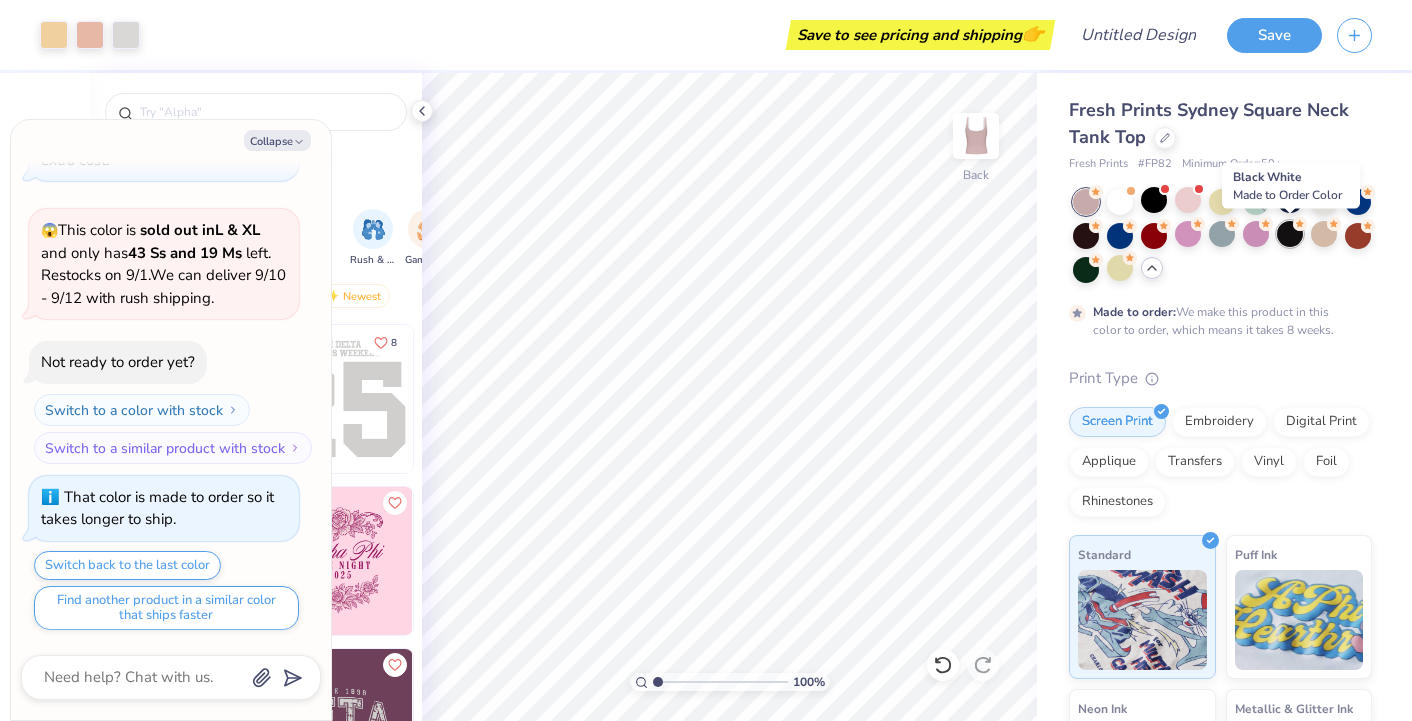 click at bounding box center (1290, 234) 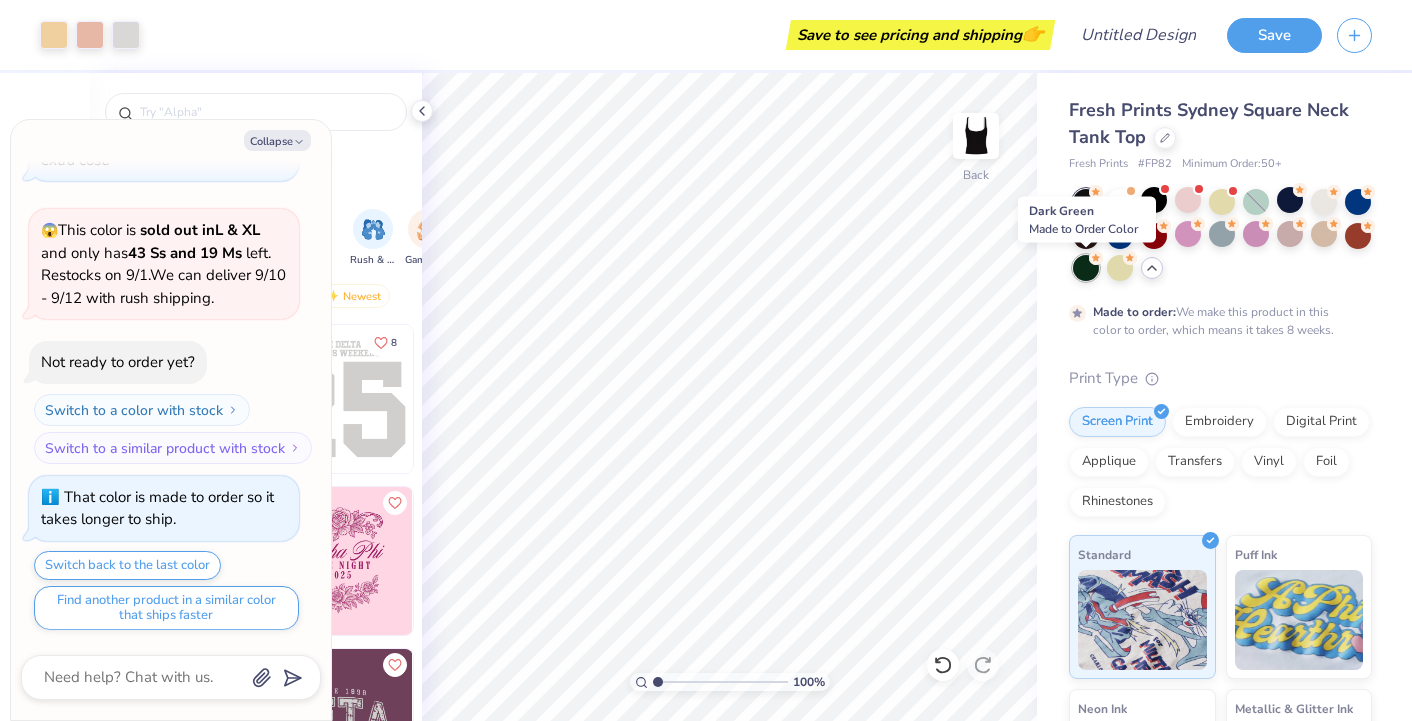 click at bounding box center (1086, 268) 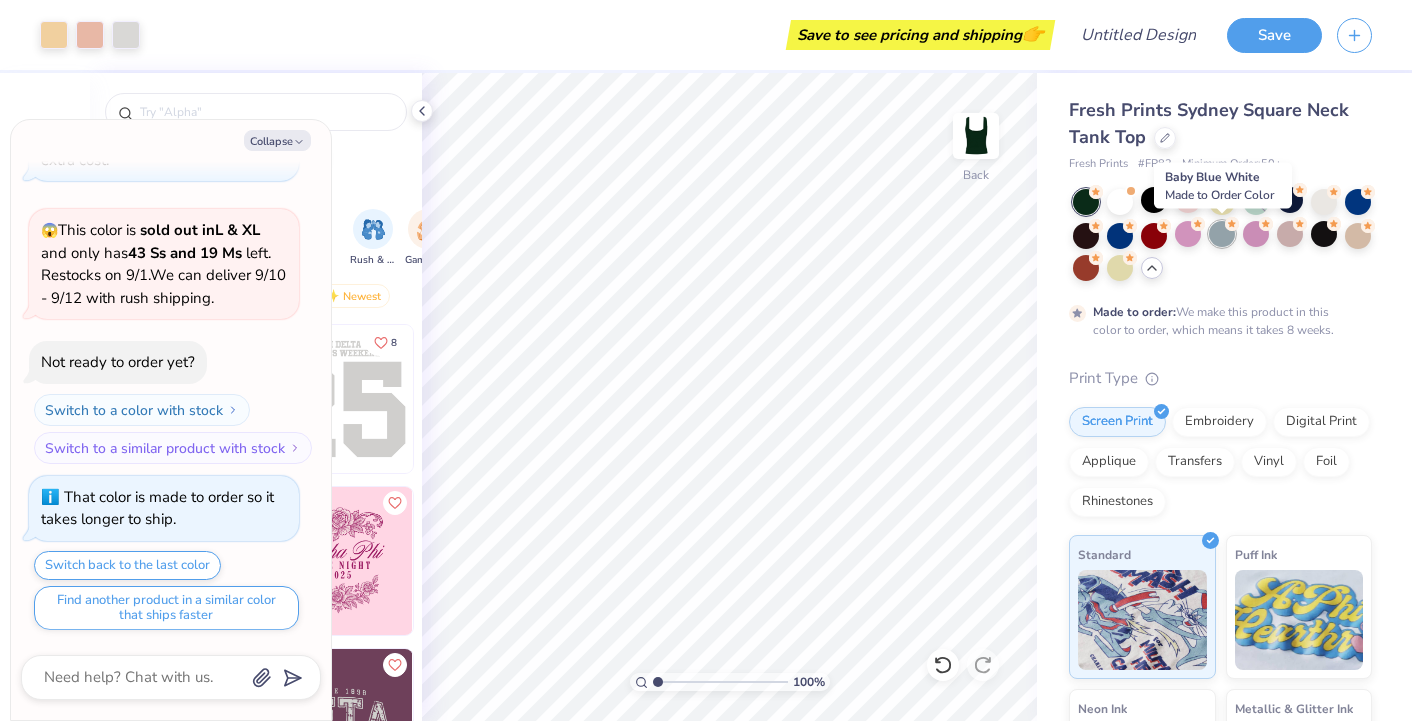 click at bounding box center (1222, 234) 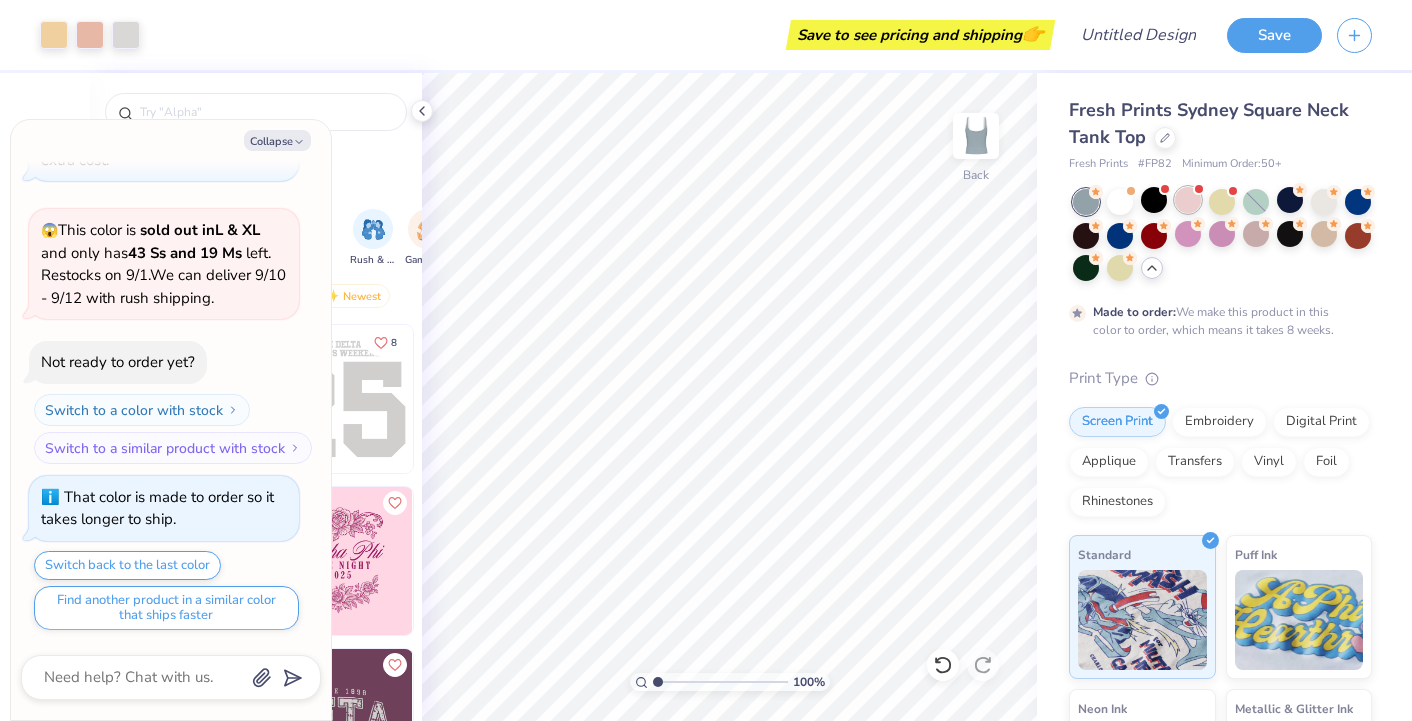 click at bounding box center [1188, 200] 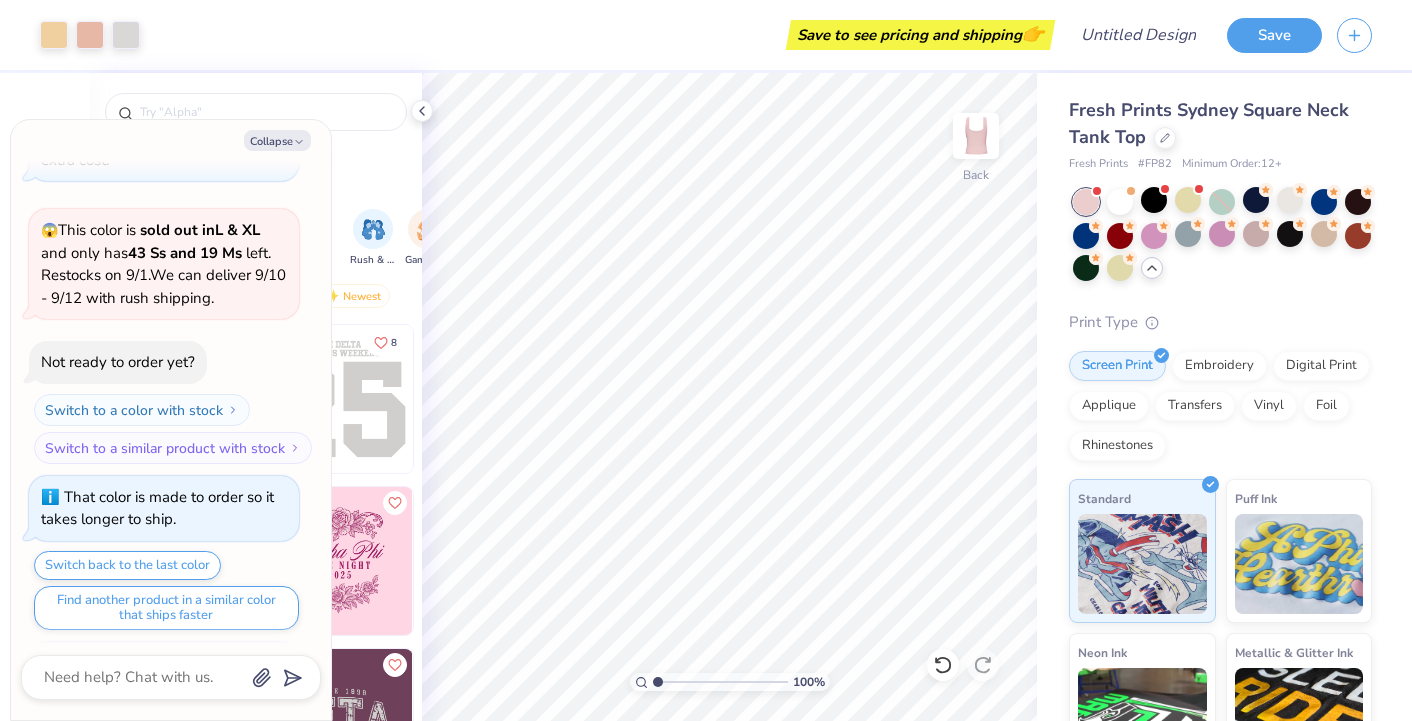 scroll, scrollTop: 1251, scrollLeft: 0, axis: vertical 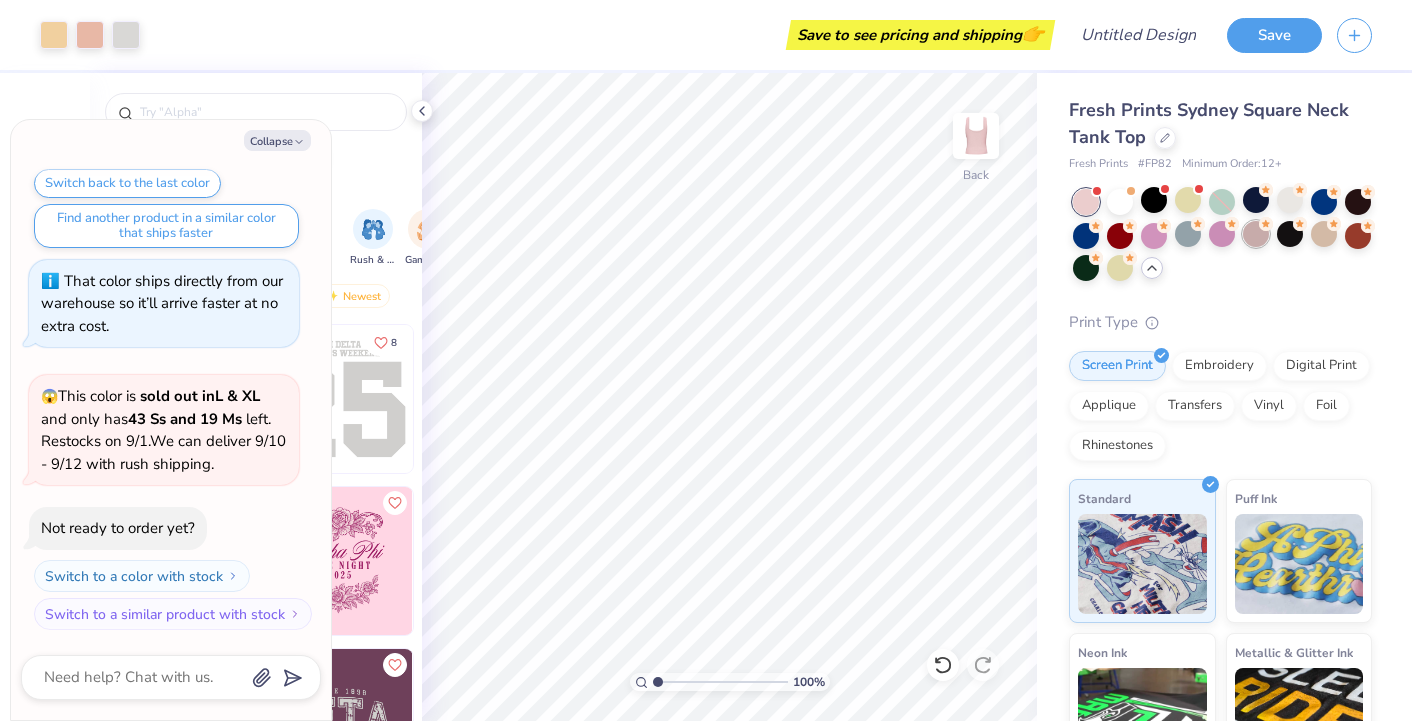 click at bounding box center [1256, 234] 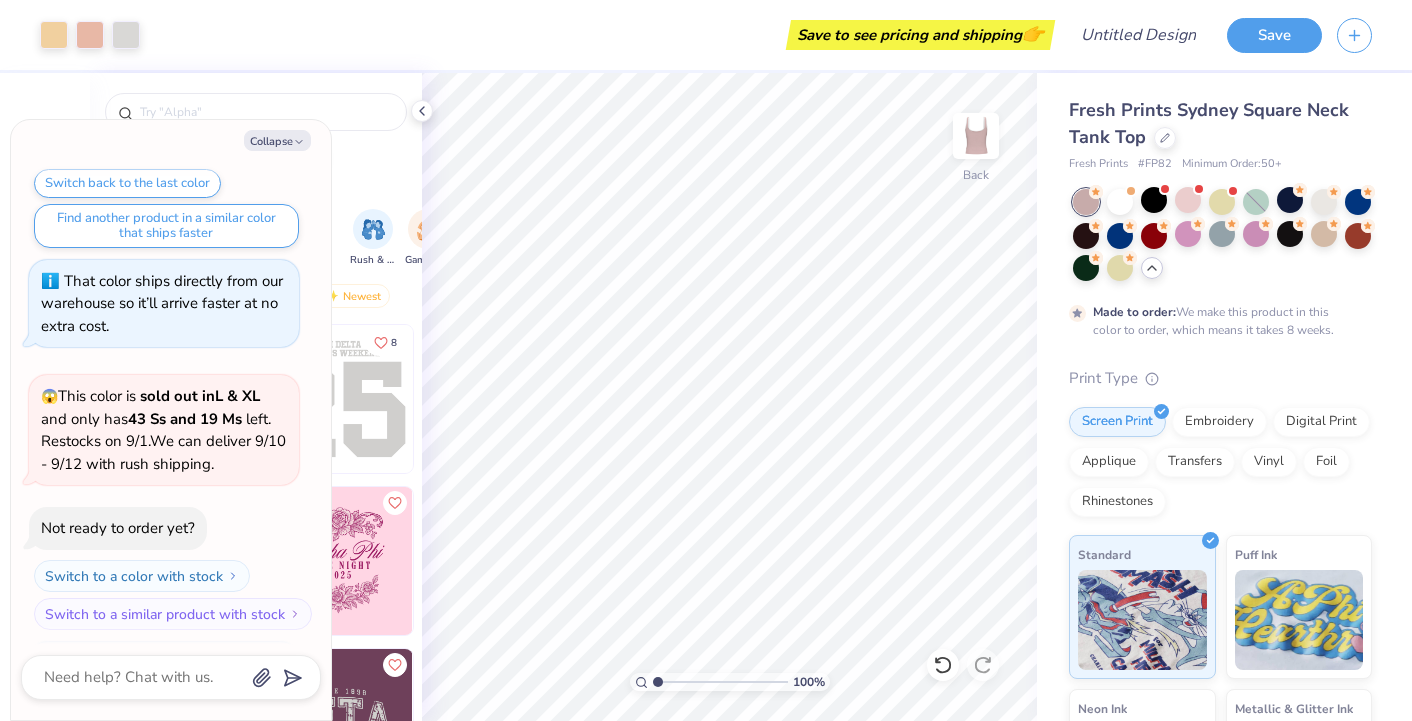 scroll, scrollTop: 1417, scrollLeft: 0, axis: vertical 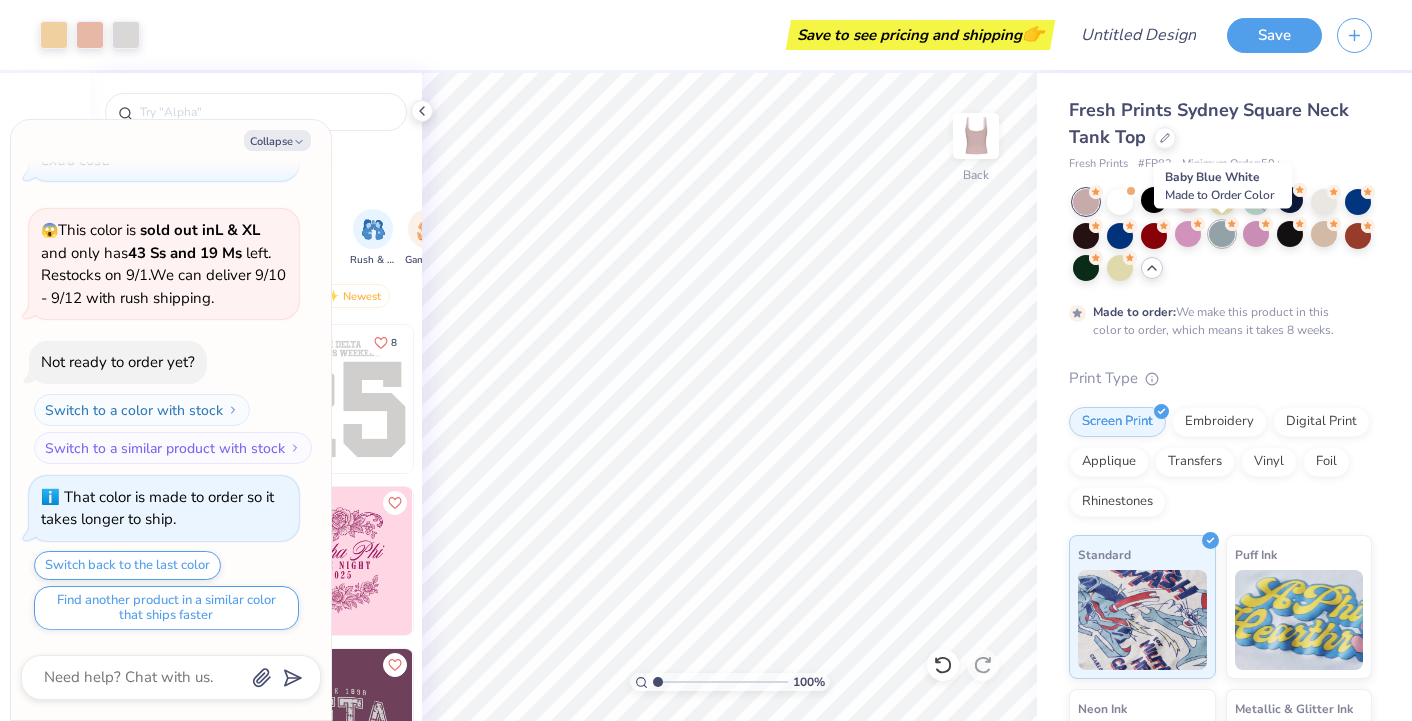 click at bounding box center [1222, 234] 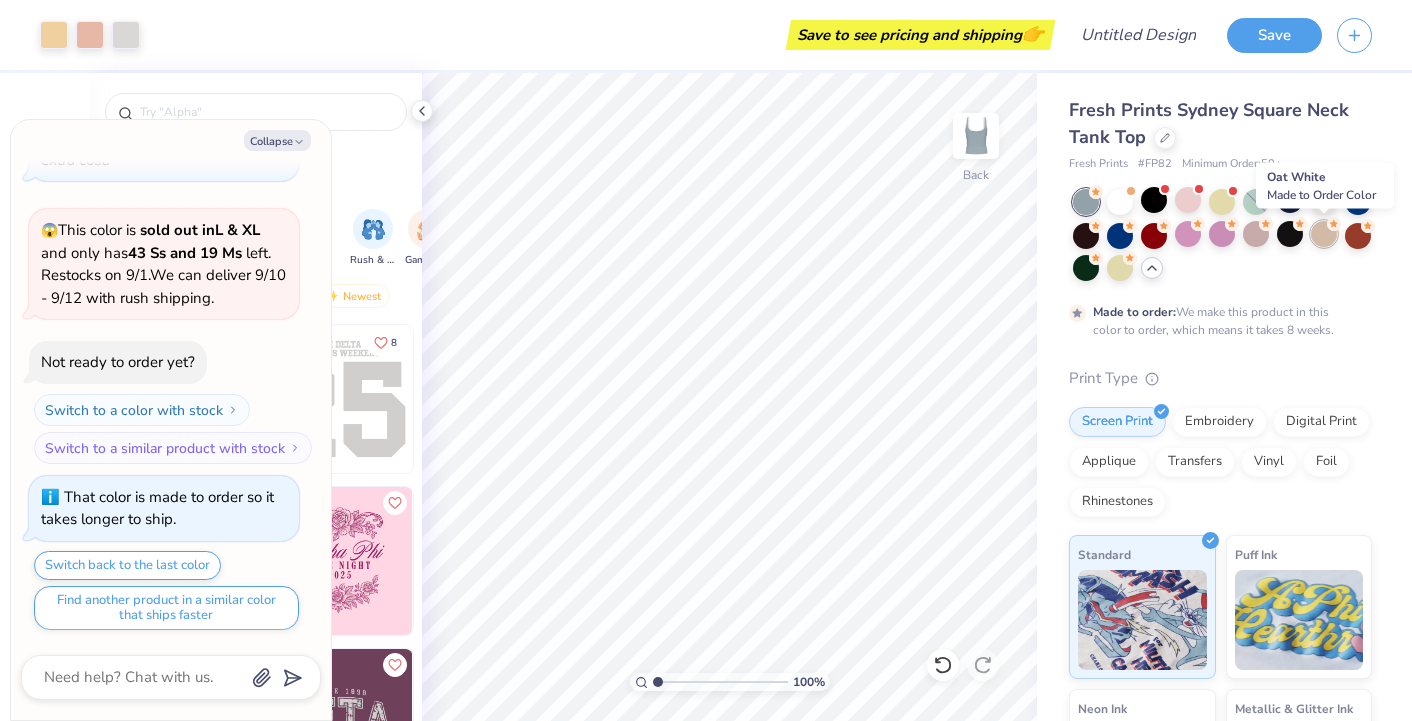 click at bounding box center (1324, 234) 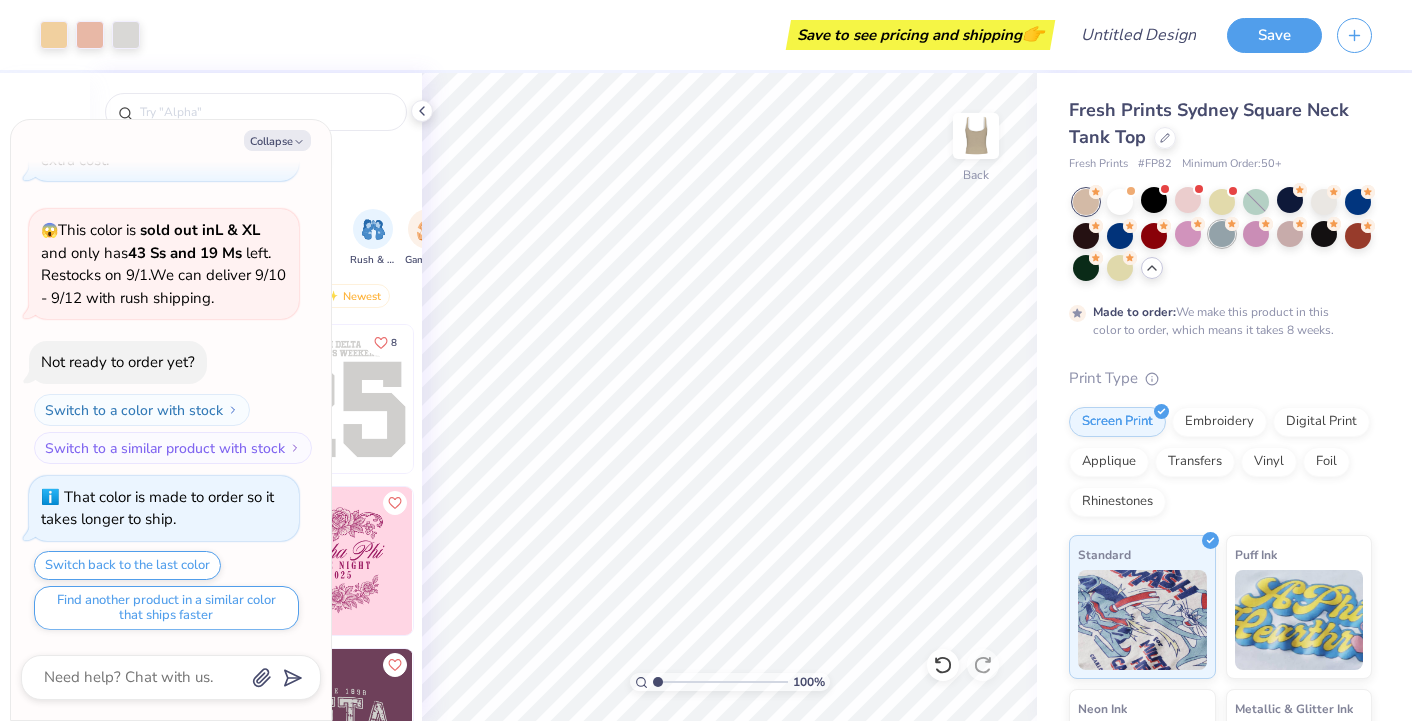 click at bounding box center [1222, 234] 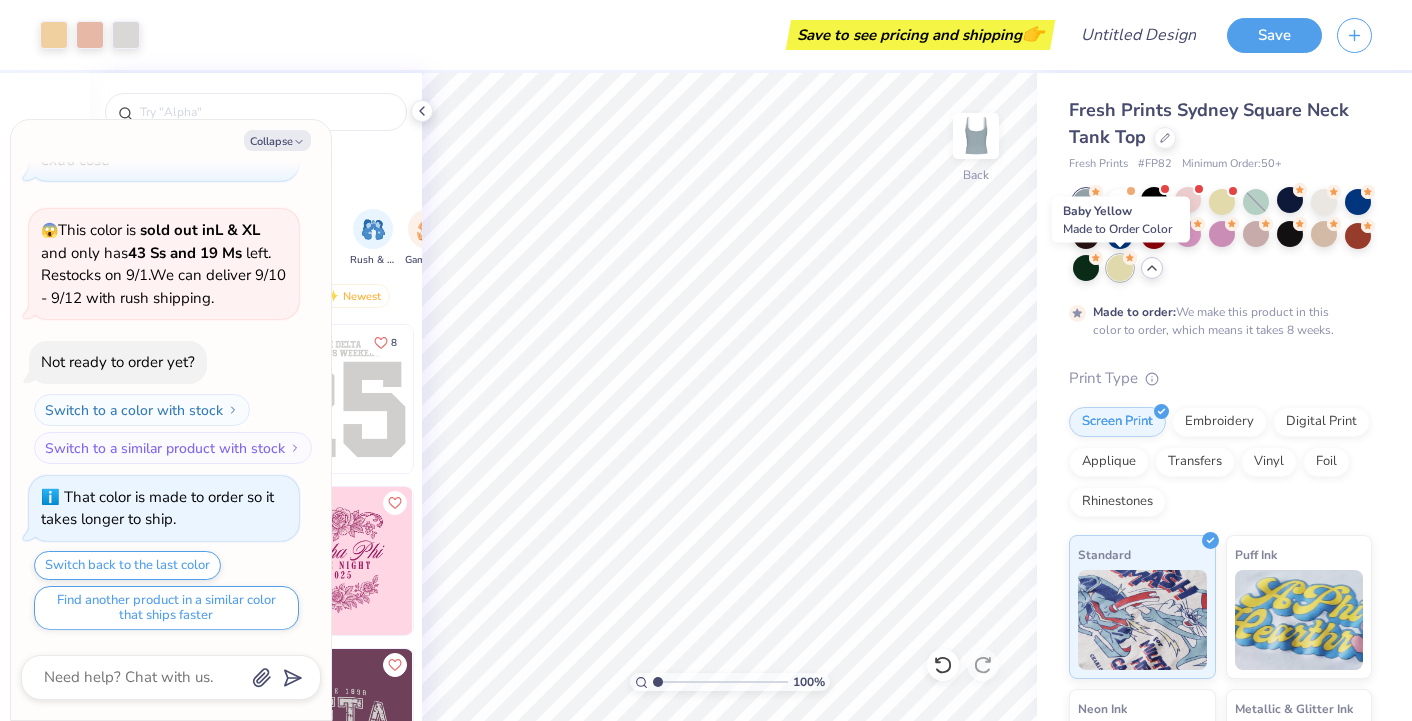 click at bounding box center (1120, 268) 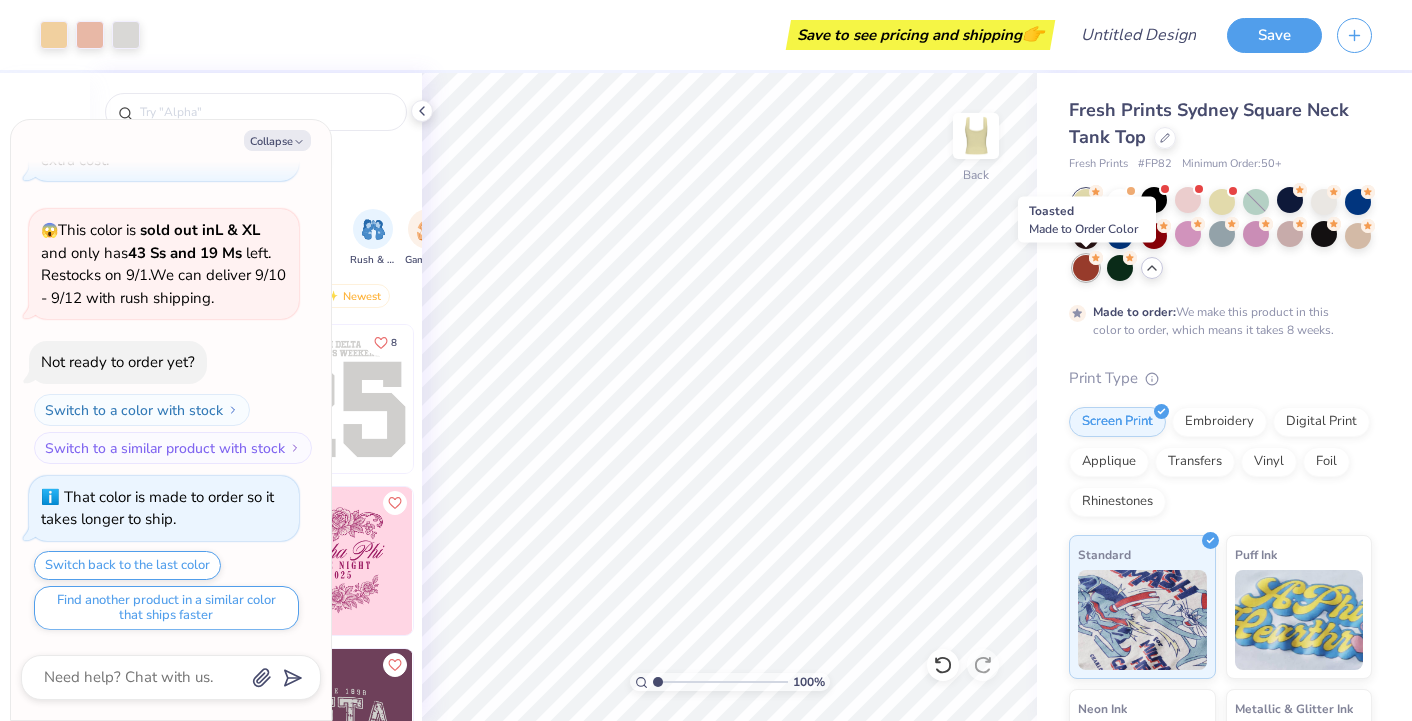 click at bounding box center [1086, 268] 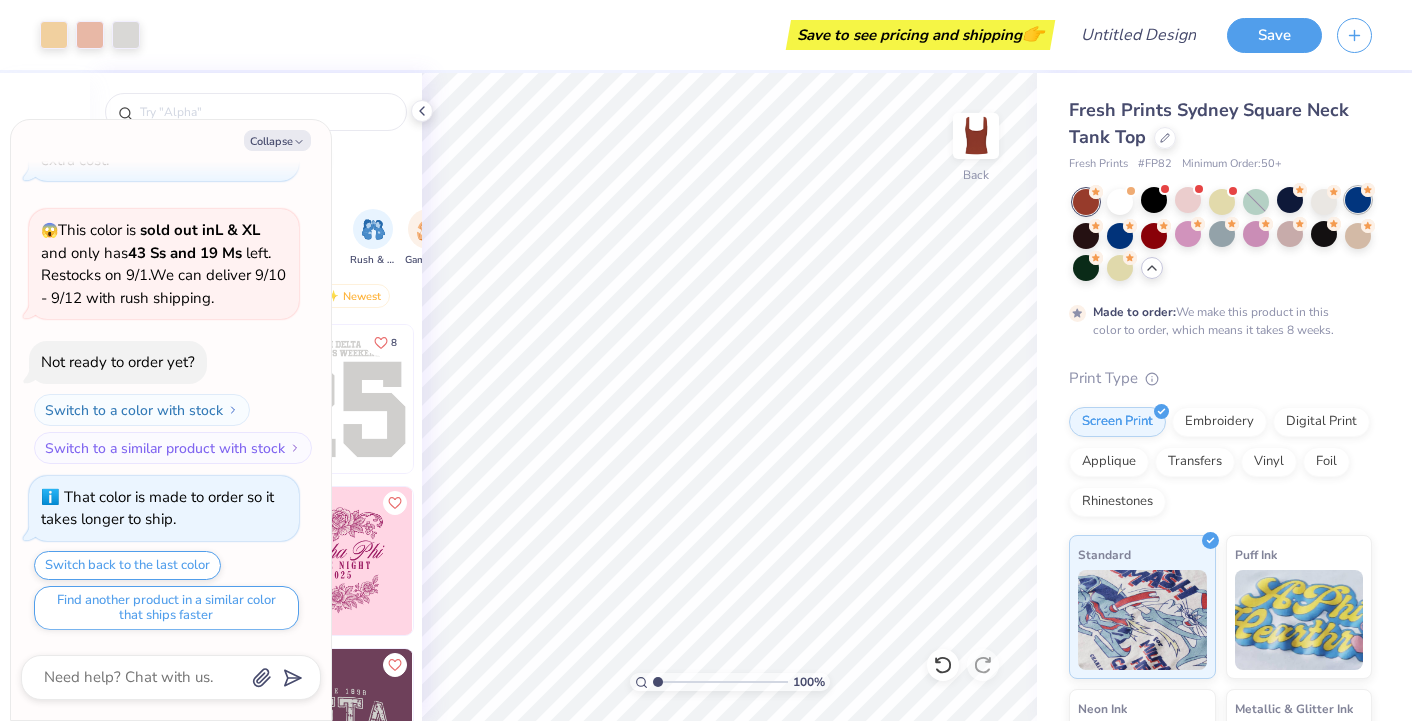 click at bounding box center (1358, 200) 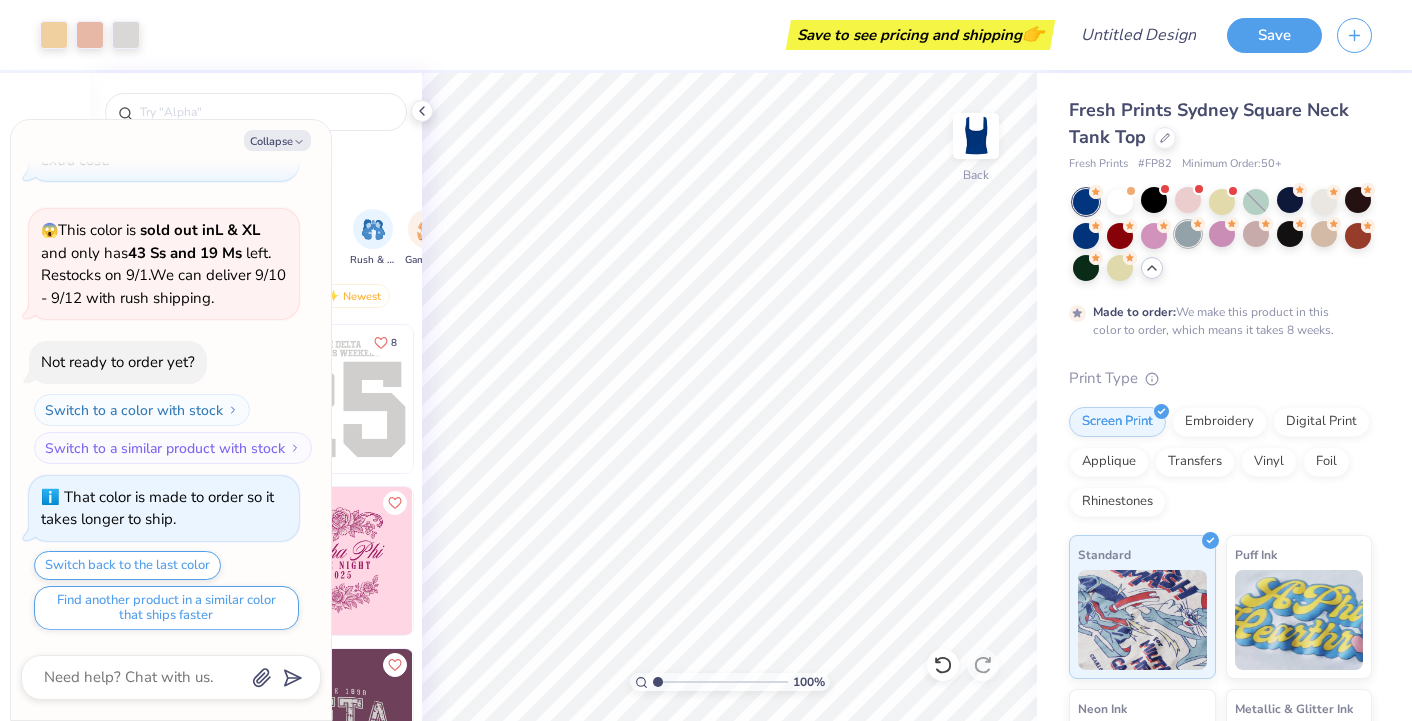 click at bounding box center (1188, 234) 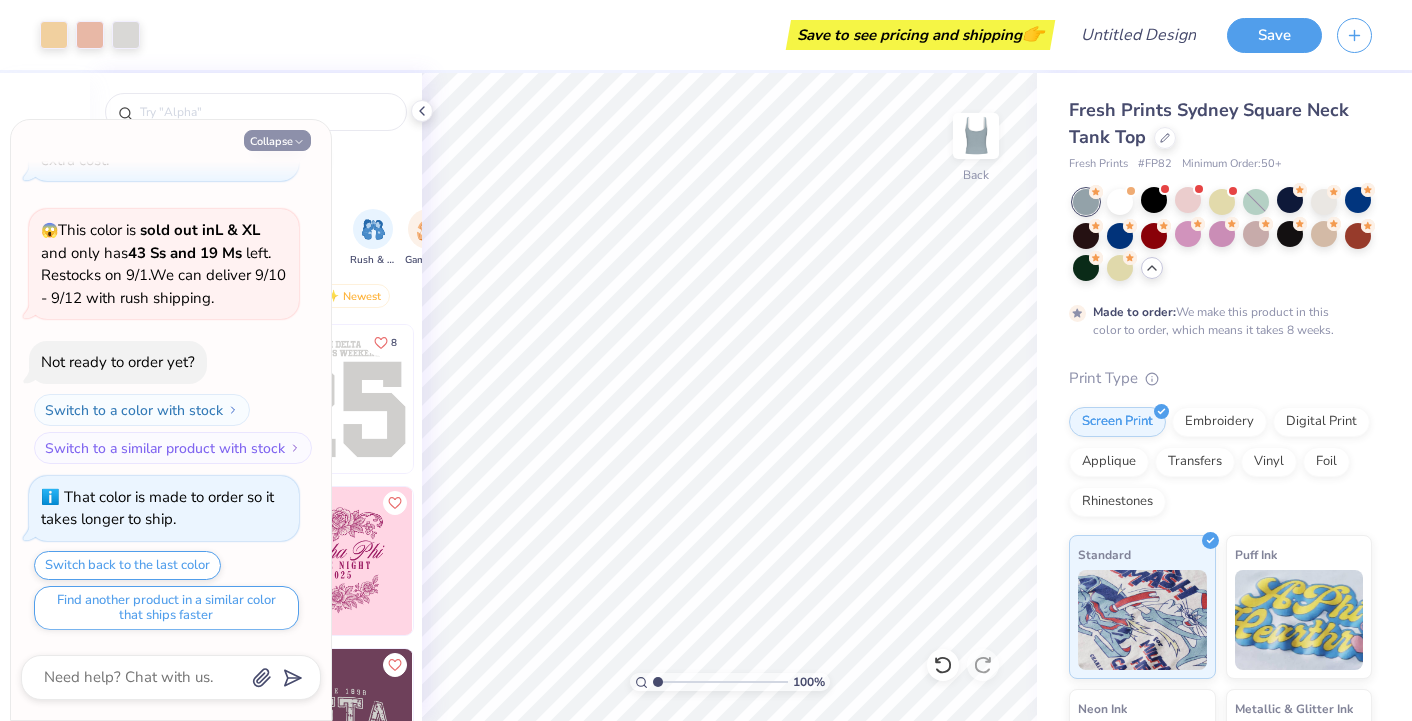 click on "Collapse" at bounding box center (277, 140) 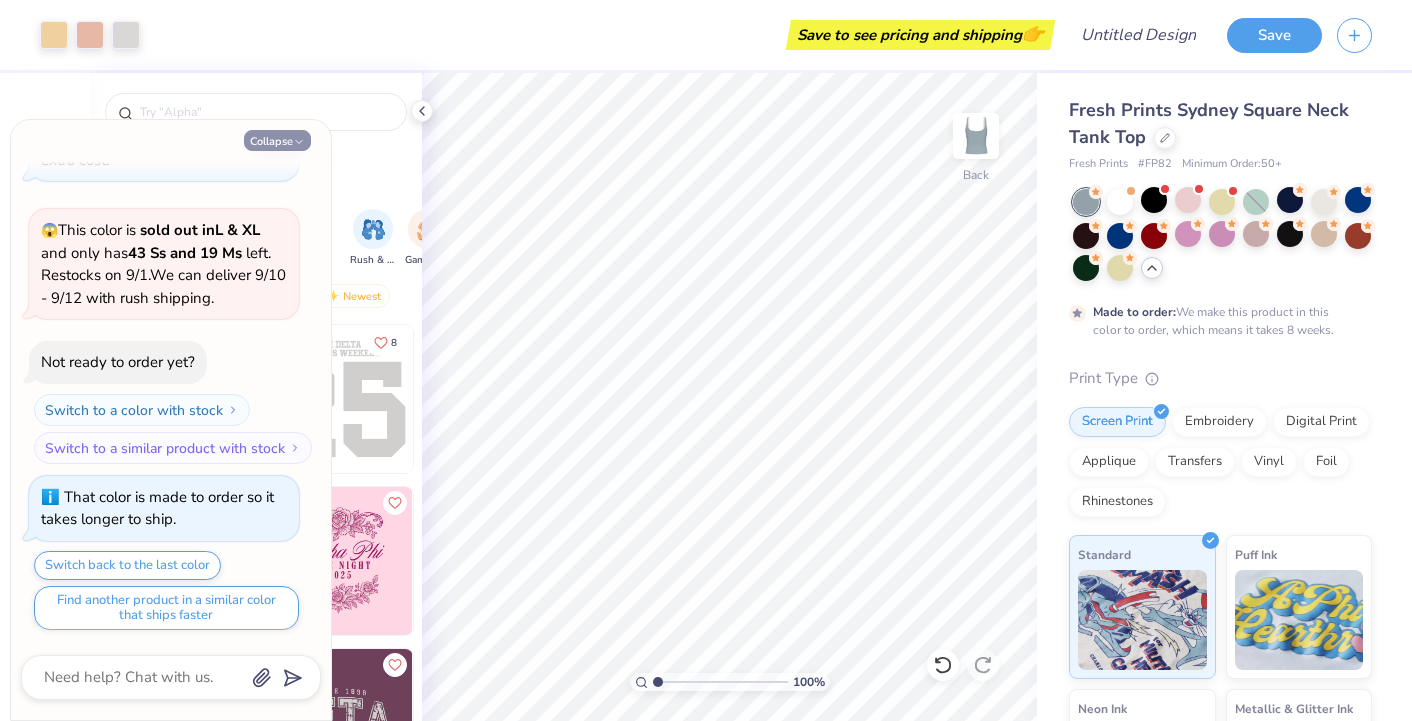 type on "x" 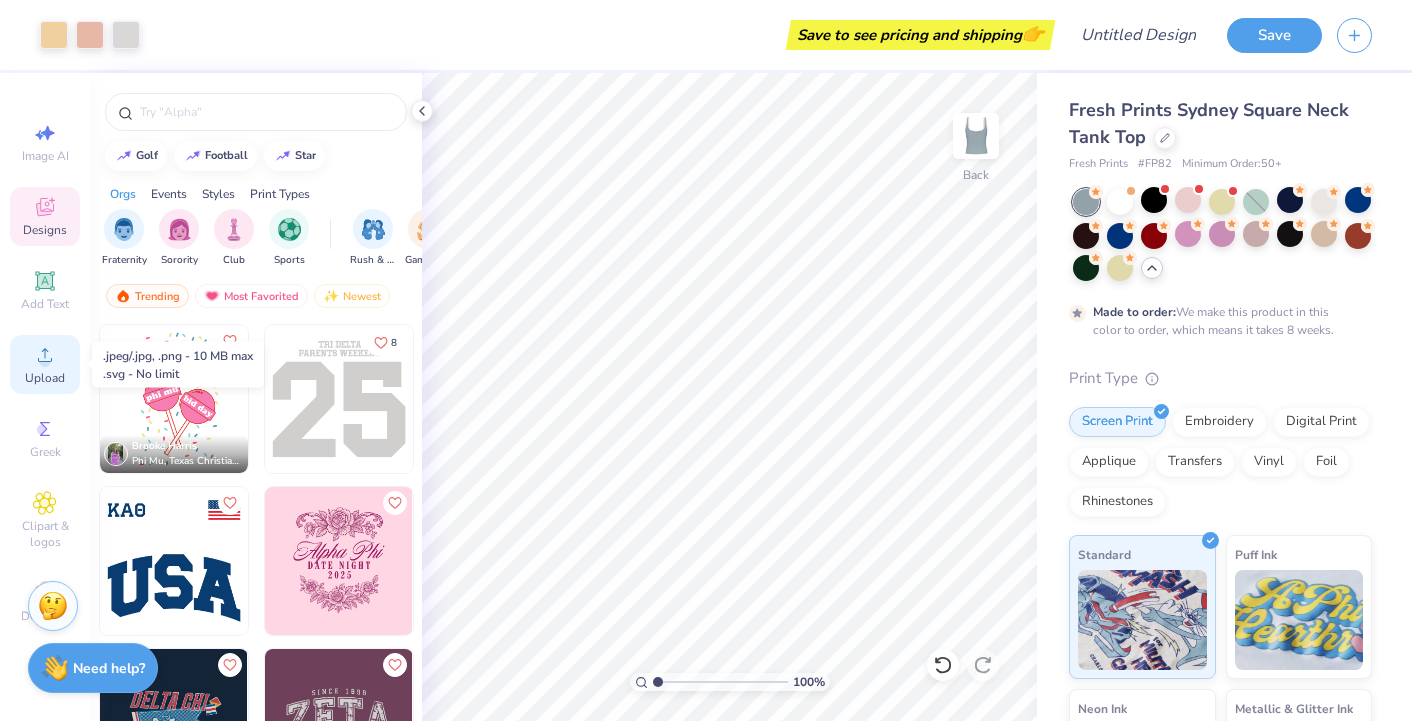 click on "Upload" at bounding box center (45, 378) 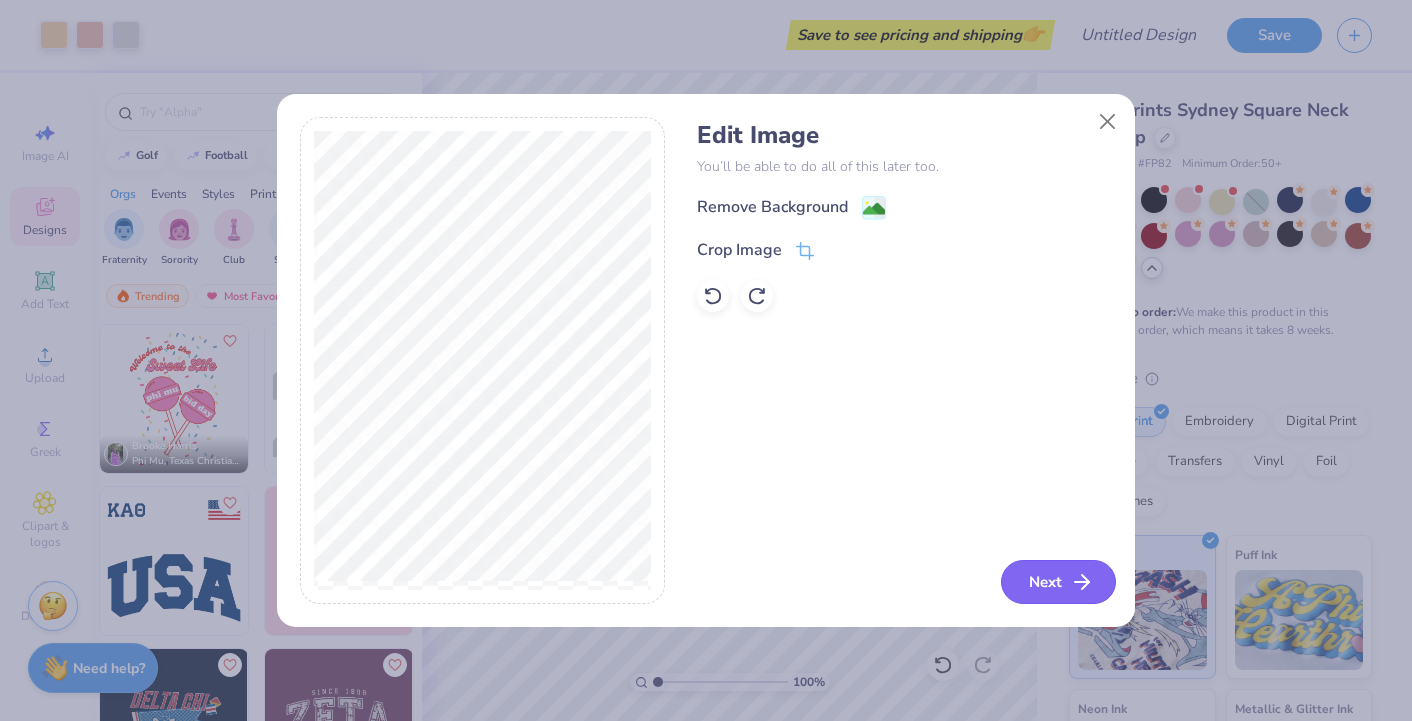 click on "Next" at bounding box center (1058, 582) 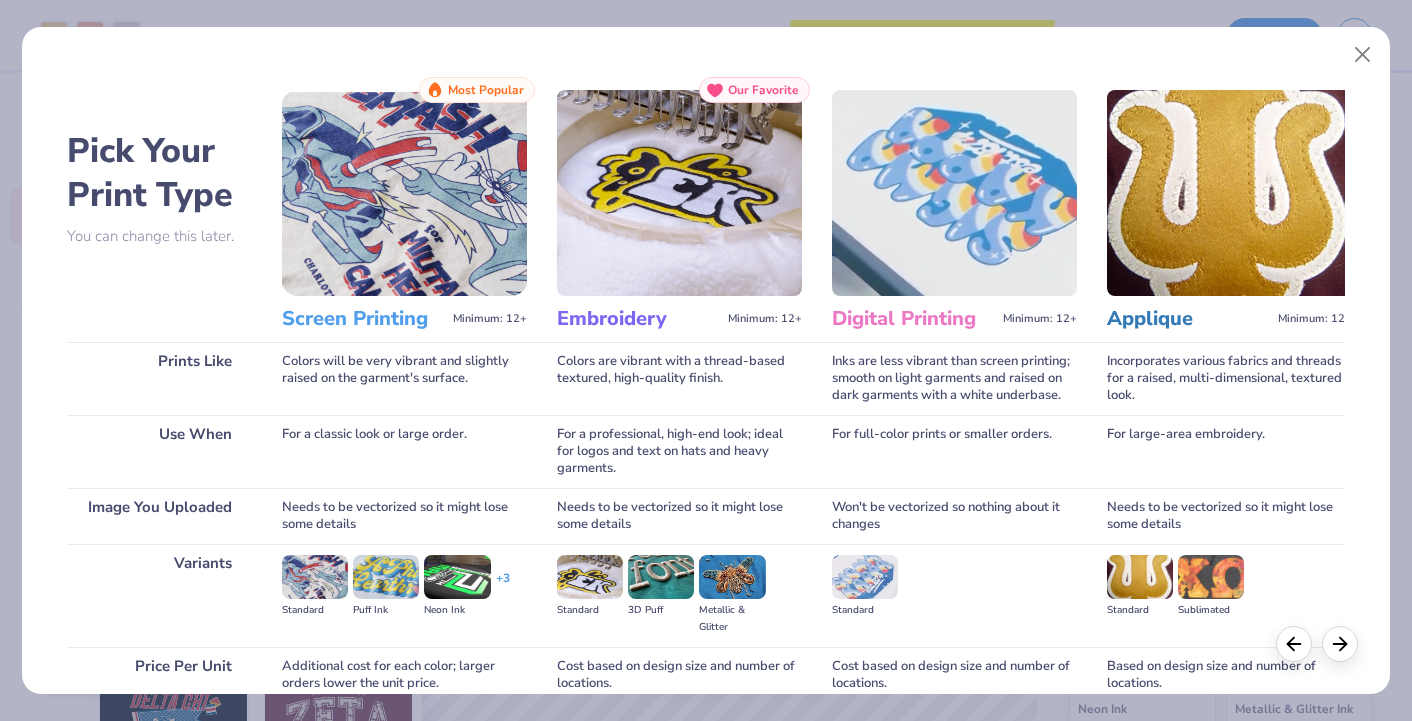 scroll, scrollTop: 176, scrollLeft: 0, axis: vertical 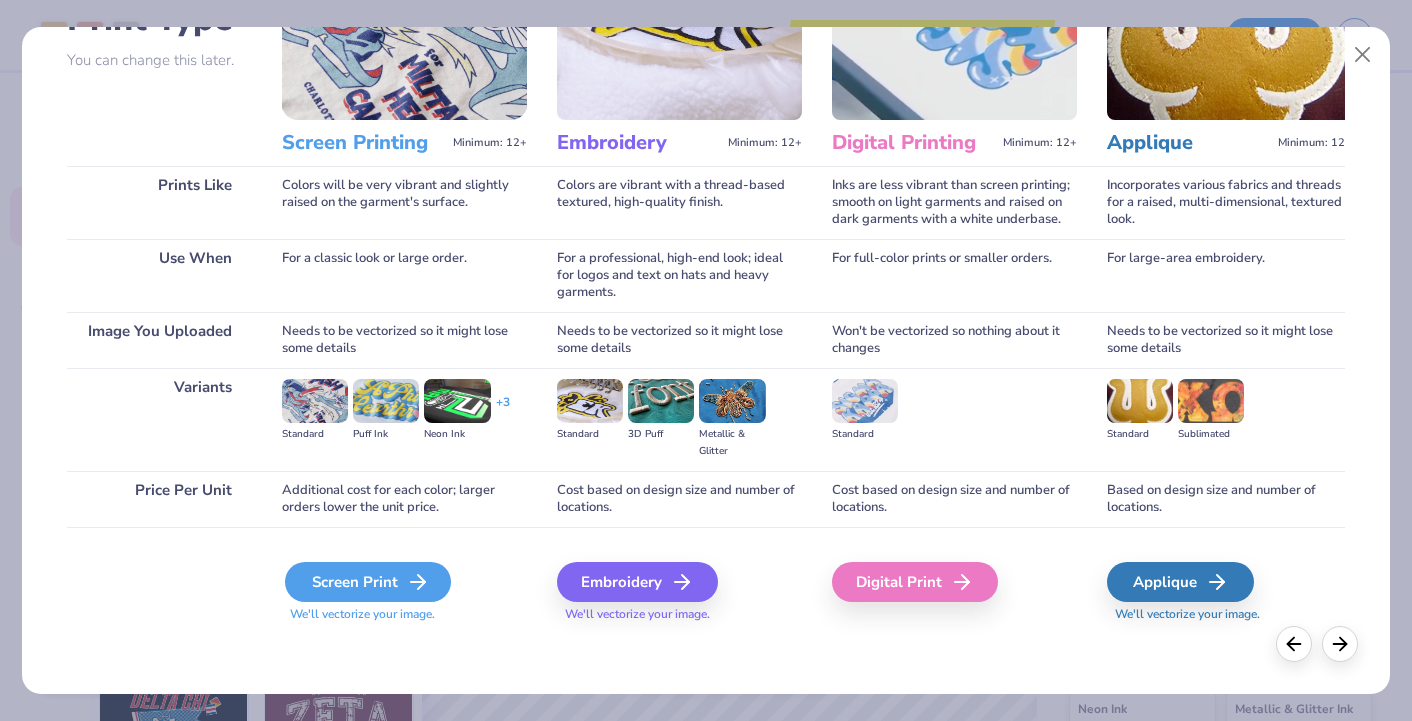 click on "Screen Print" at bounding box center [368, 582] 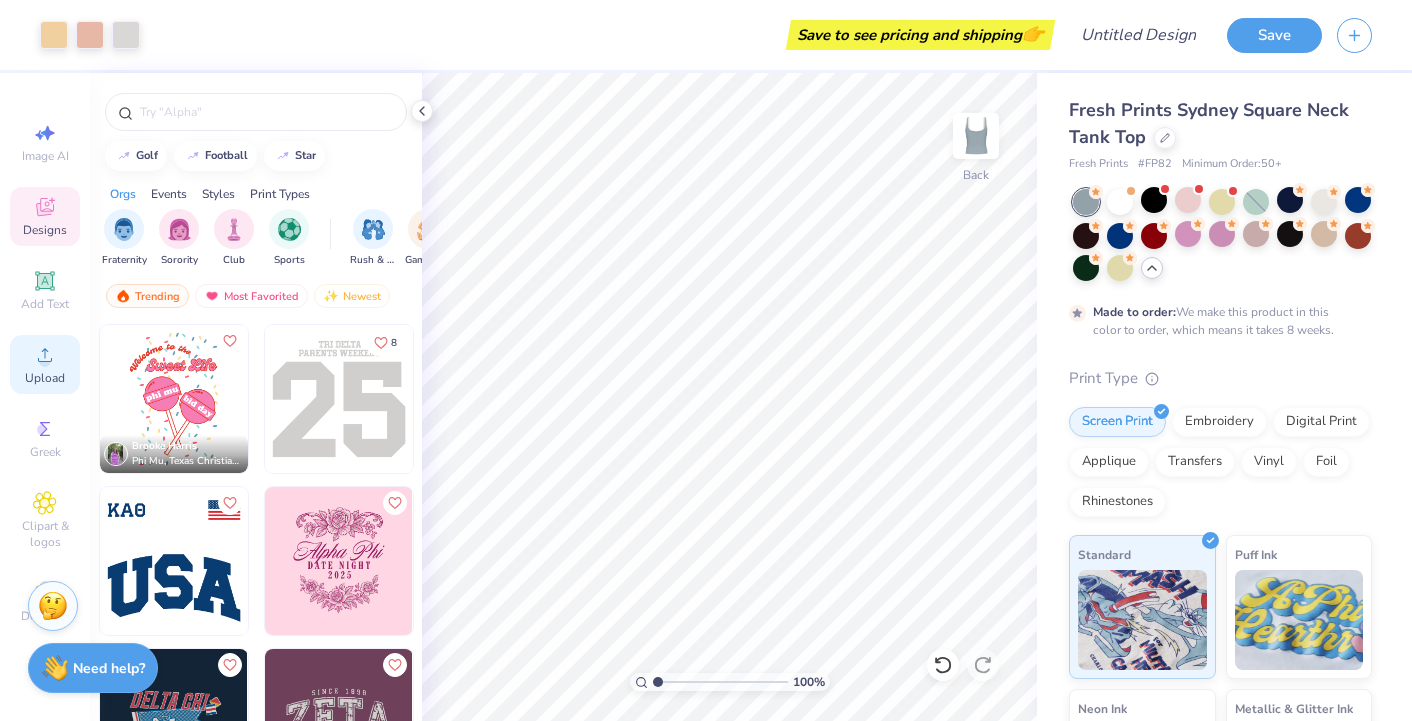 click on "Upload" at bounding box center [45, 378] 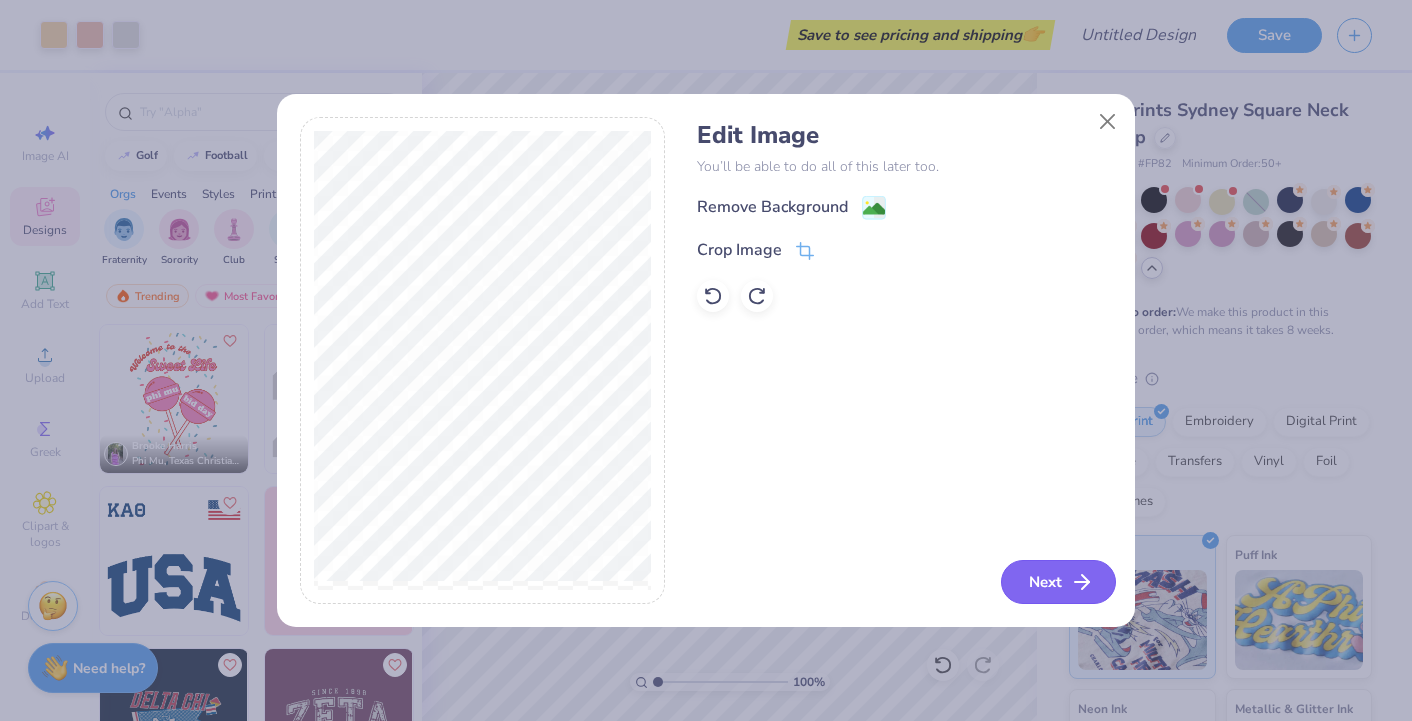 click on "Next" at bounding box center (1058, 582) 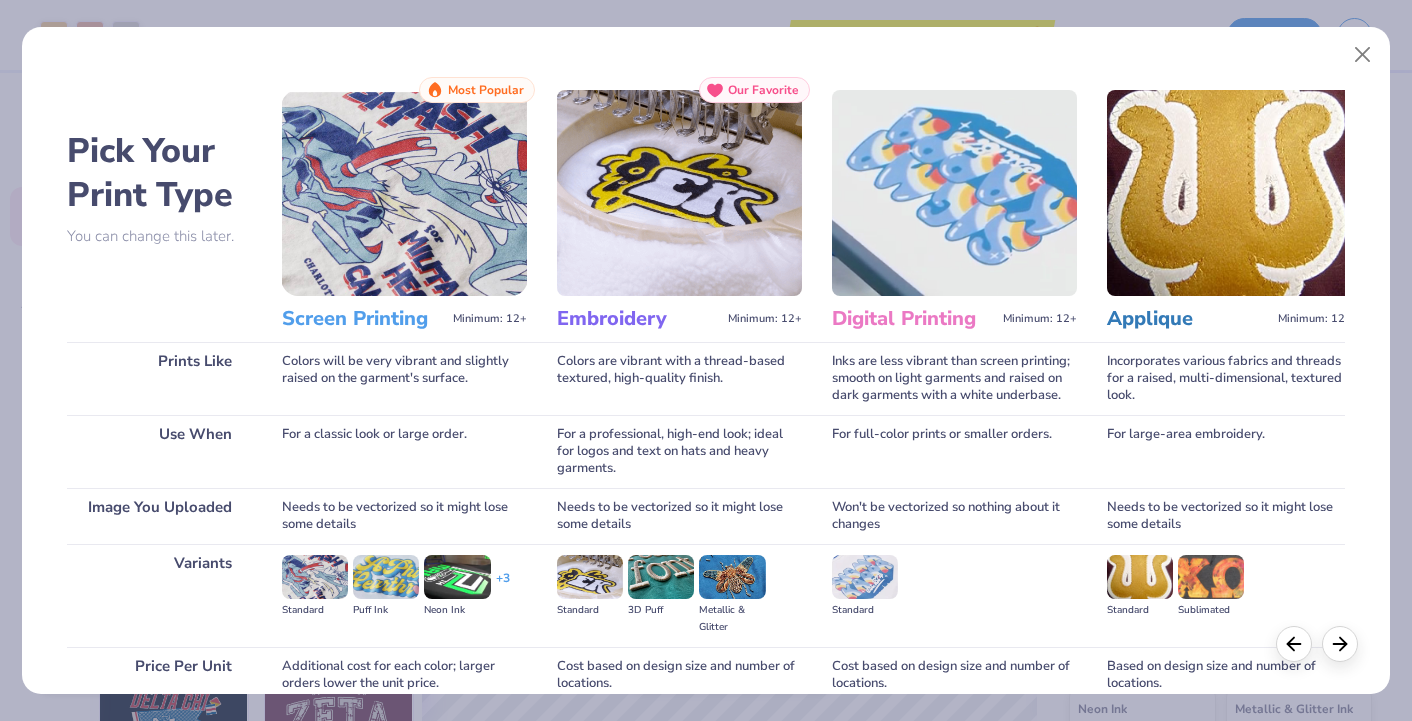 scroll, scrollTop: 176, scrollLeft: 0, axis: vertical 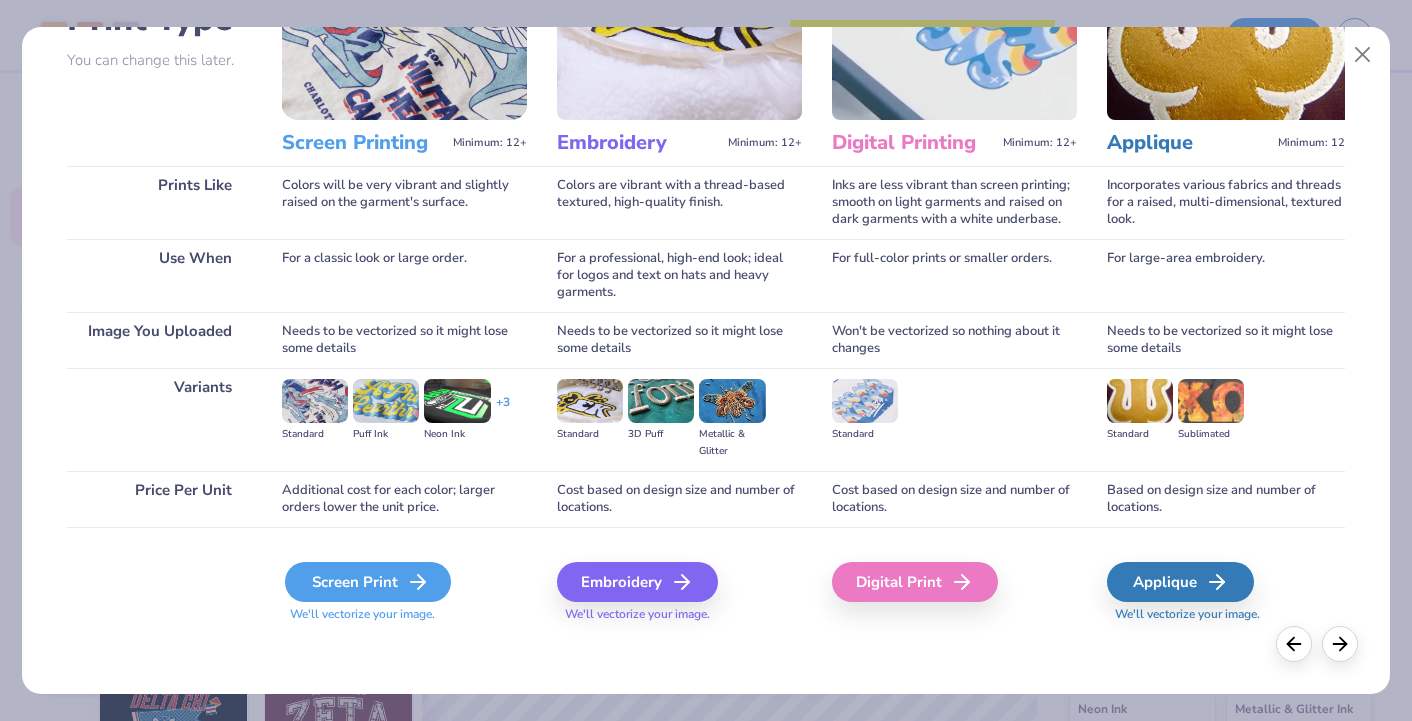 click on "Screen Print" at bounding box center [368, 582] 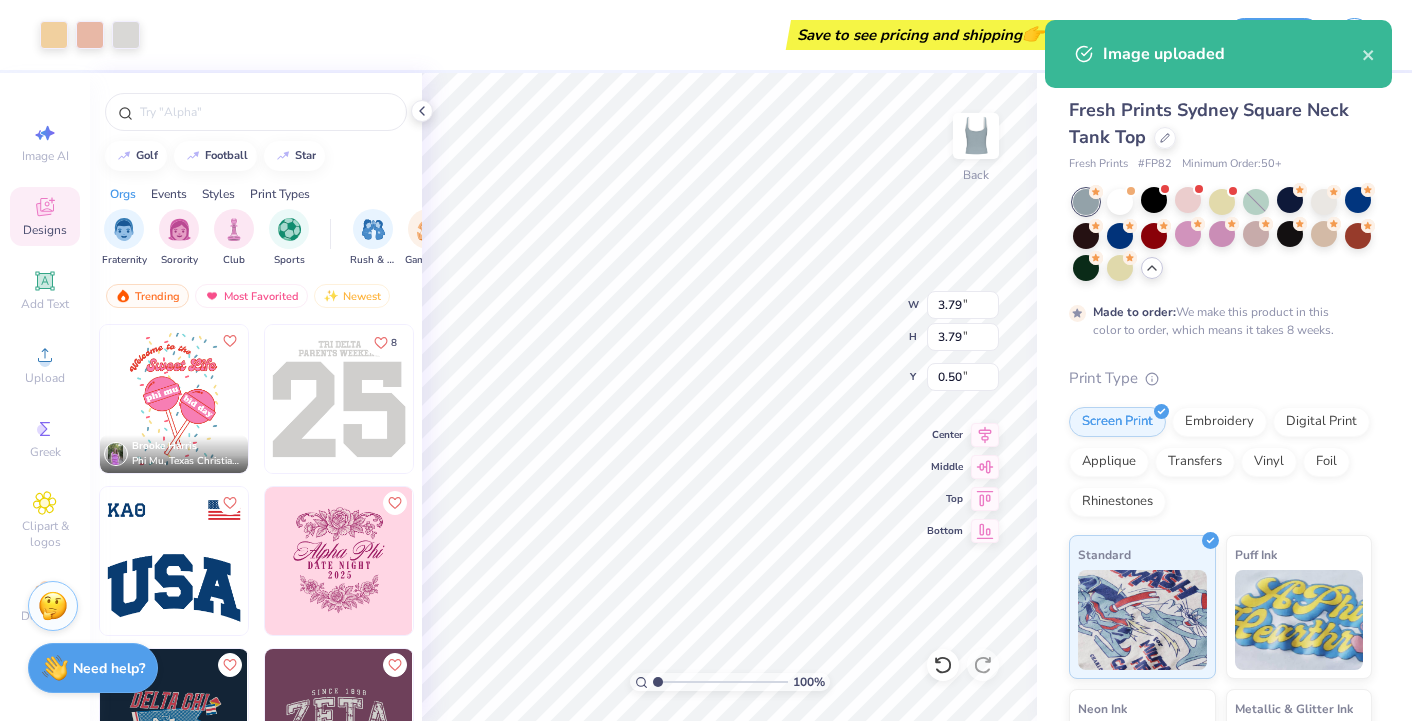 type on "3.79" 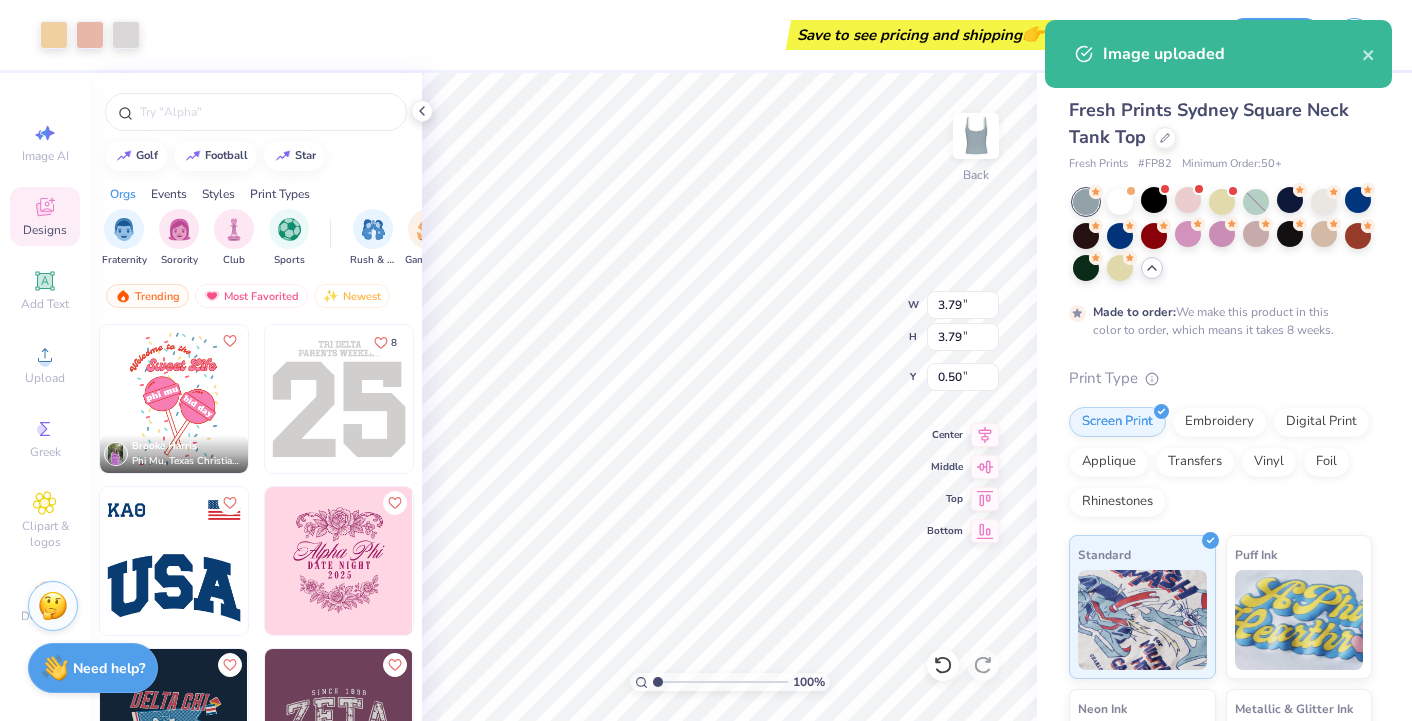 type on "3.79" 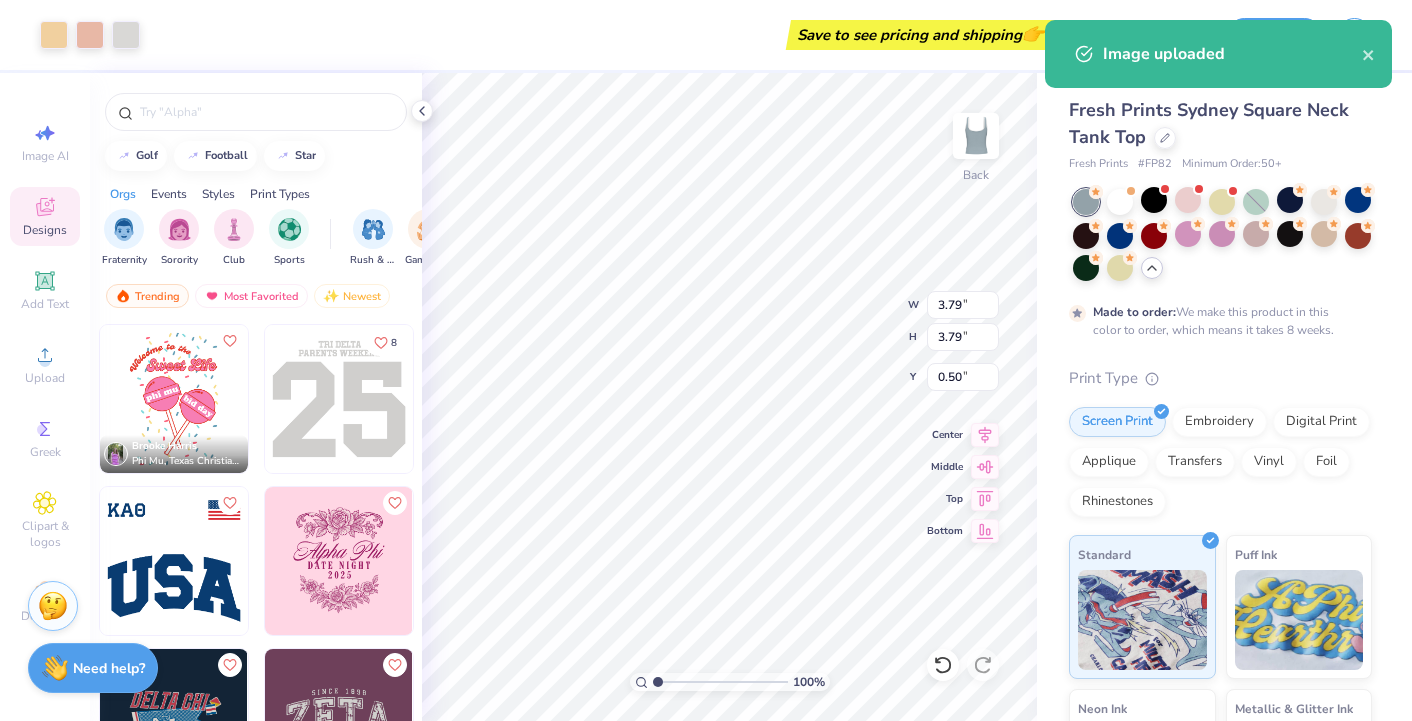 type on "0.50" 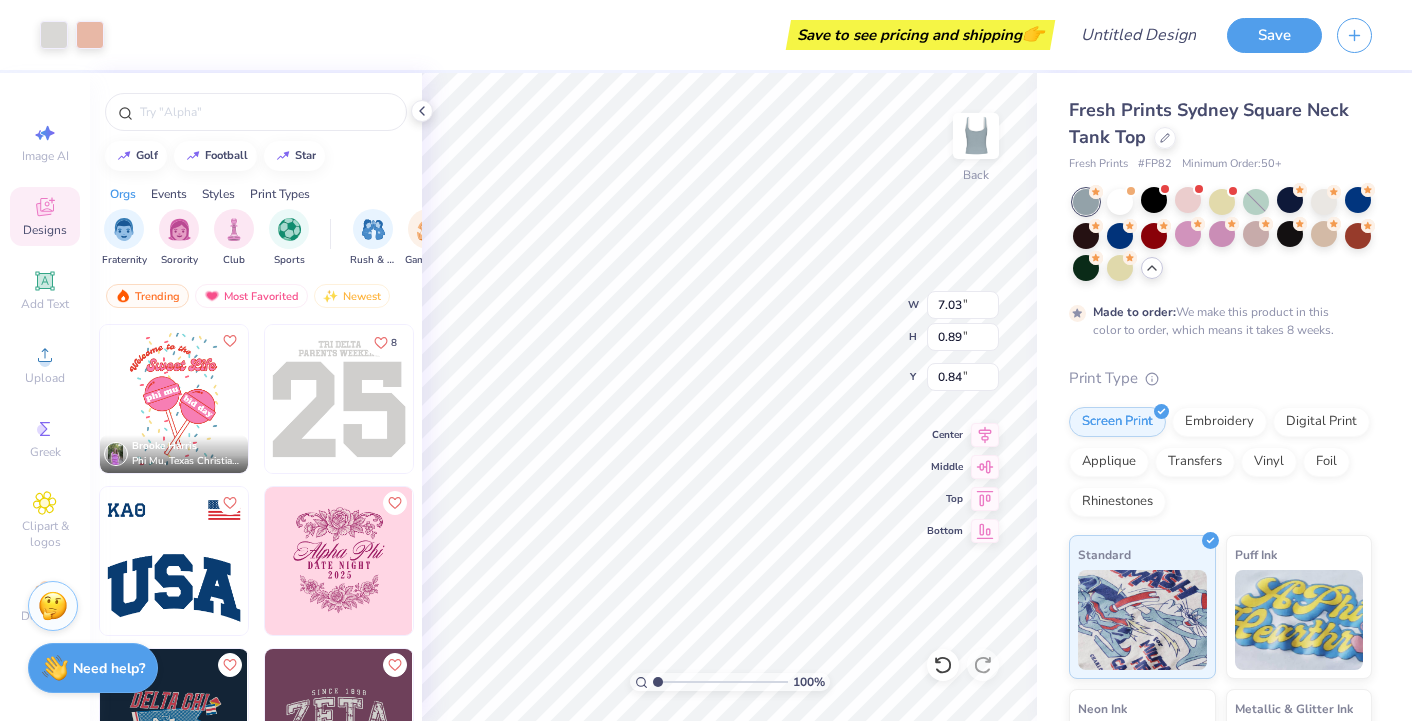 type on "0.84" 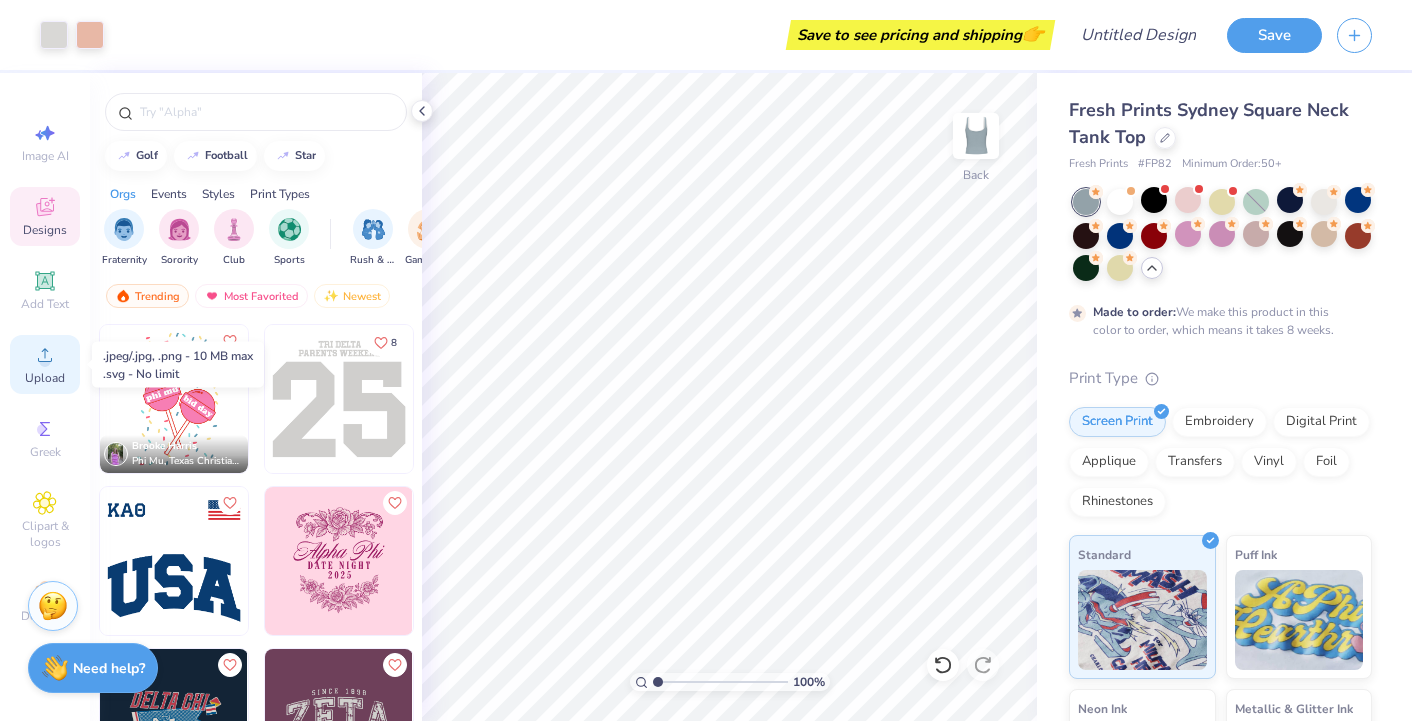 click on "Upload" at bounding box center (45, 378) 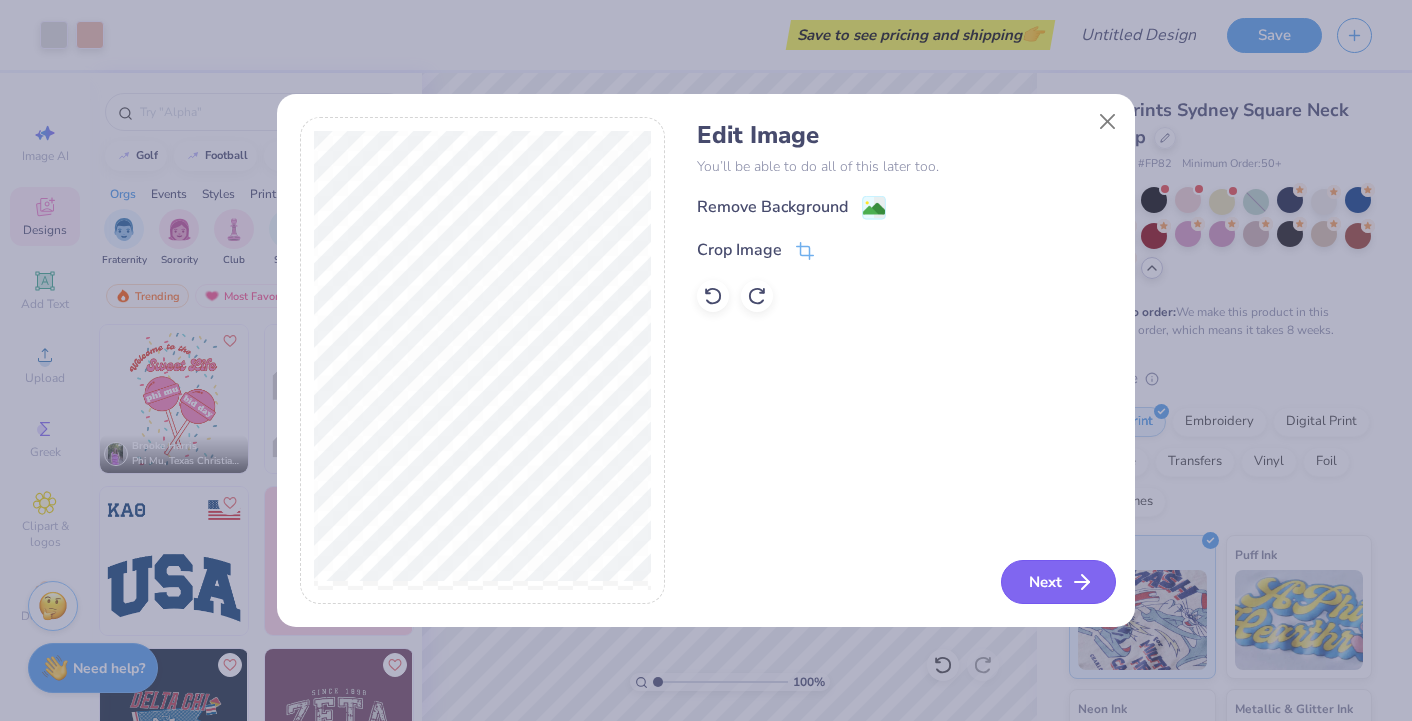 click 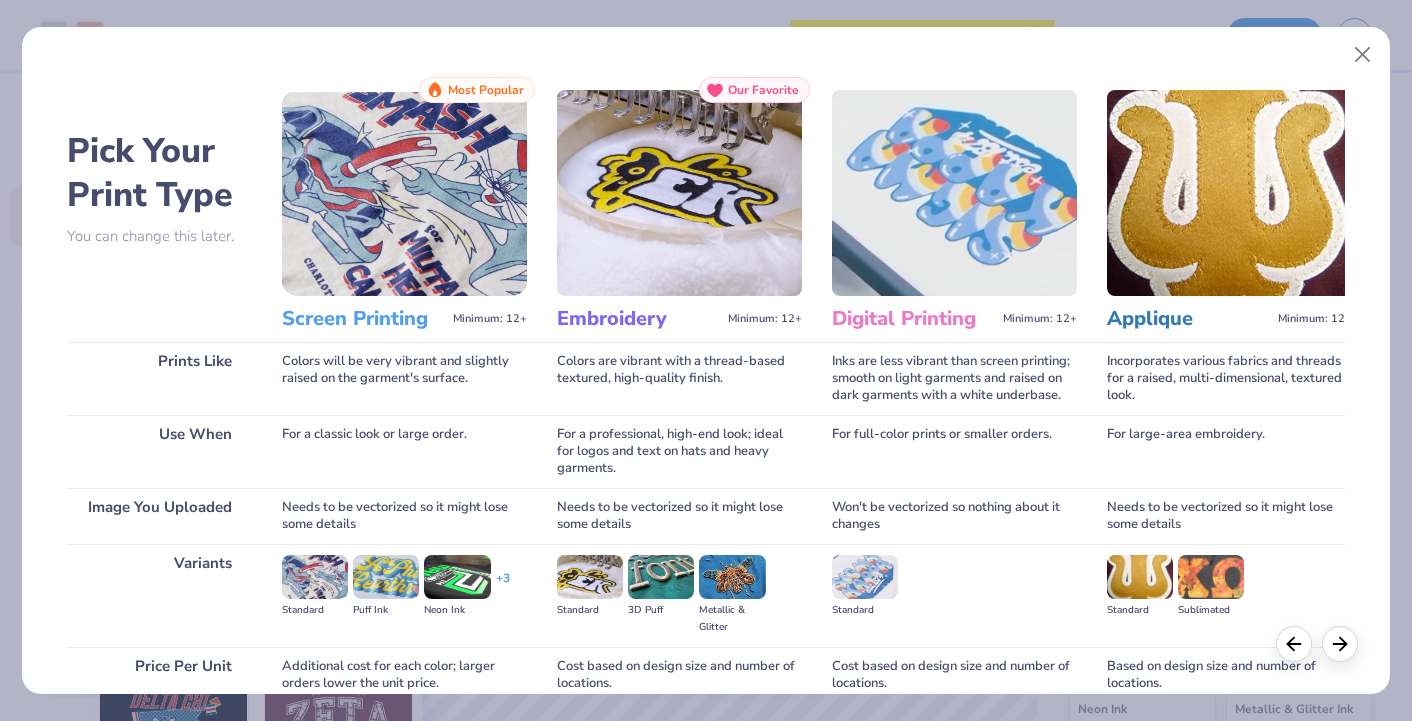 scroll, scrollTop: 176, scrollLeft: 0, axis: vertical 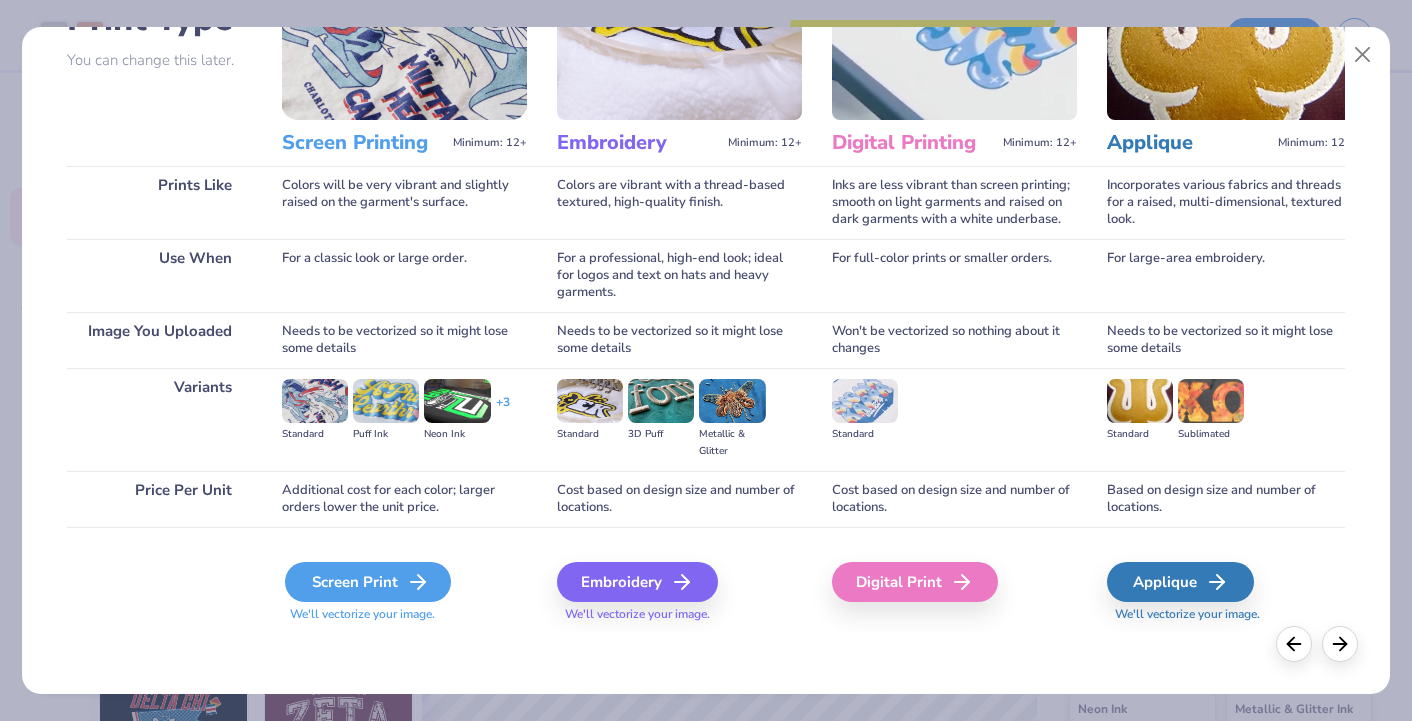 click on "Screen Print" at bounding box center (368, 582) 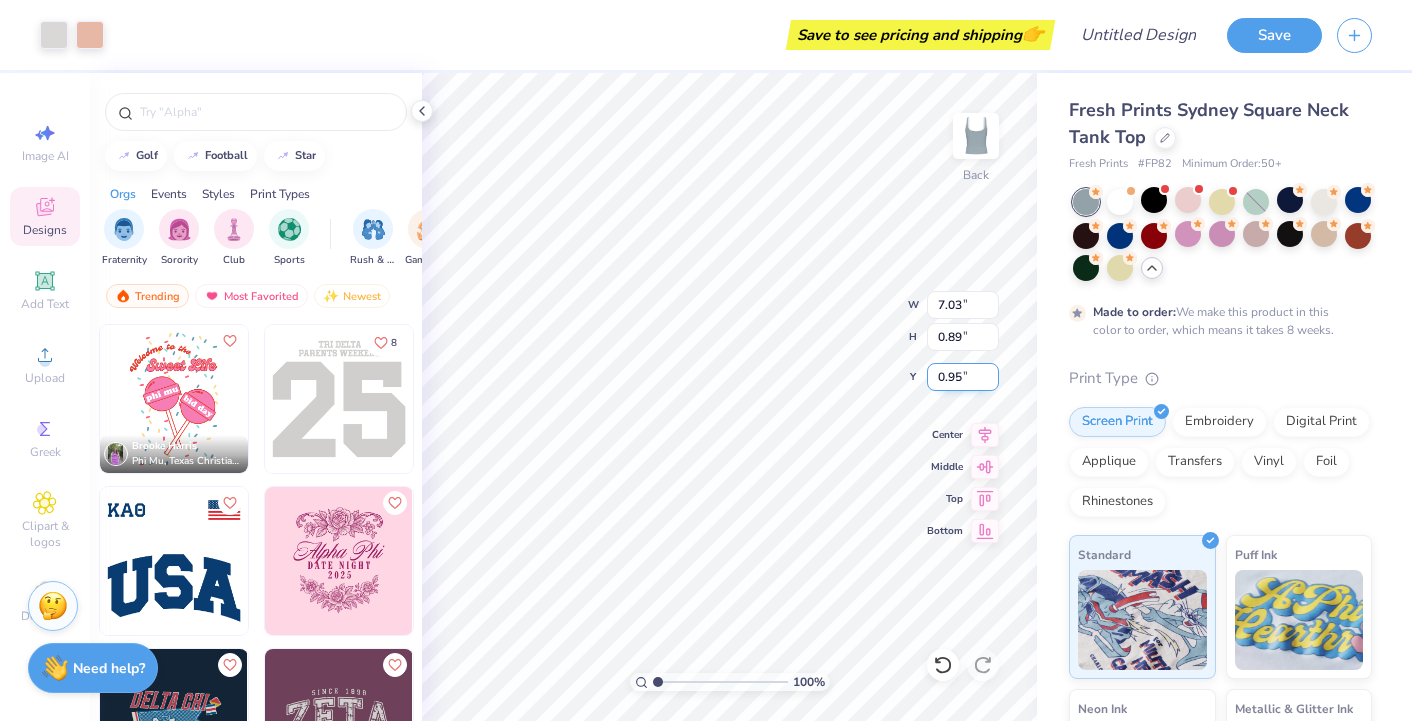 type on "0.95" 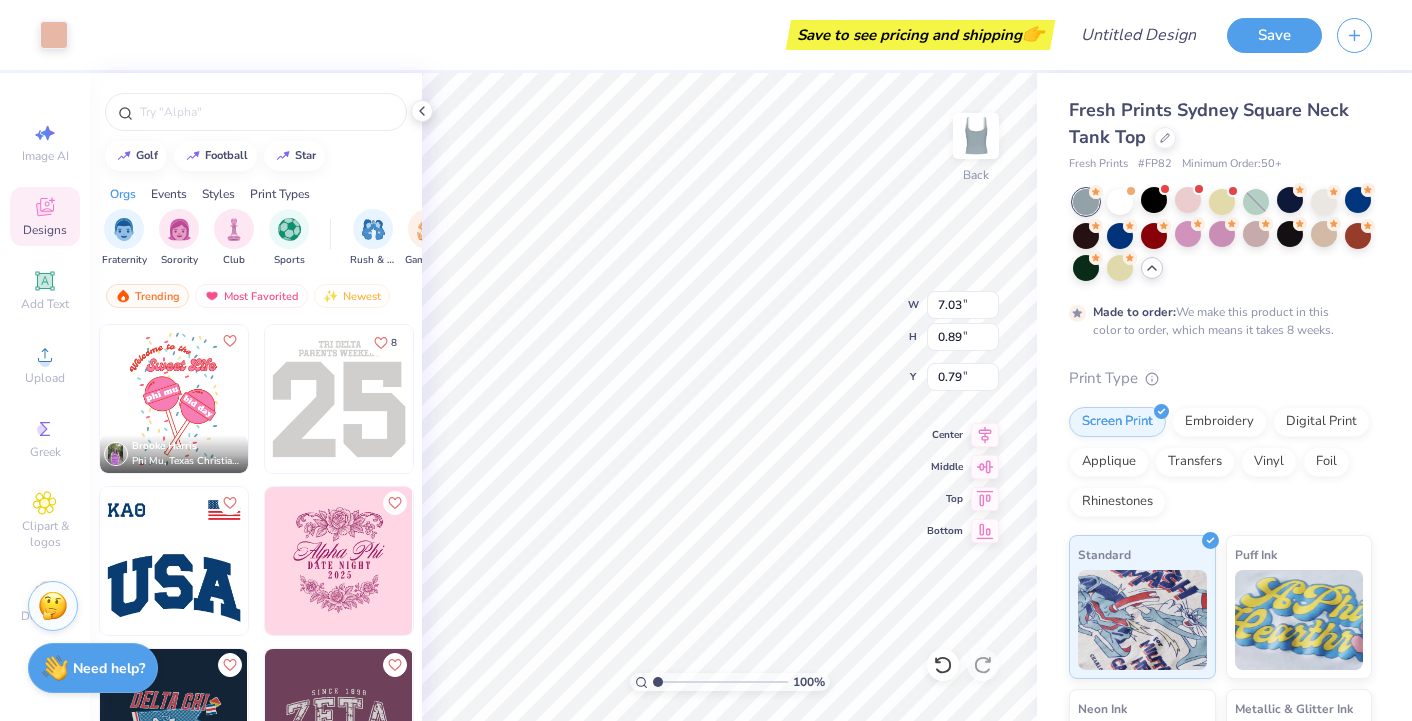 type on "0.79" 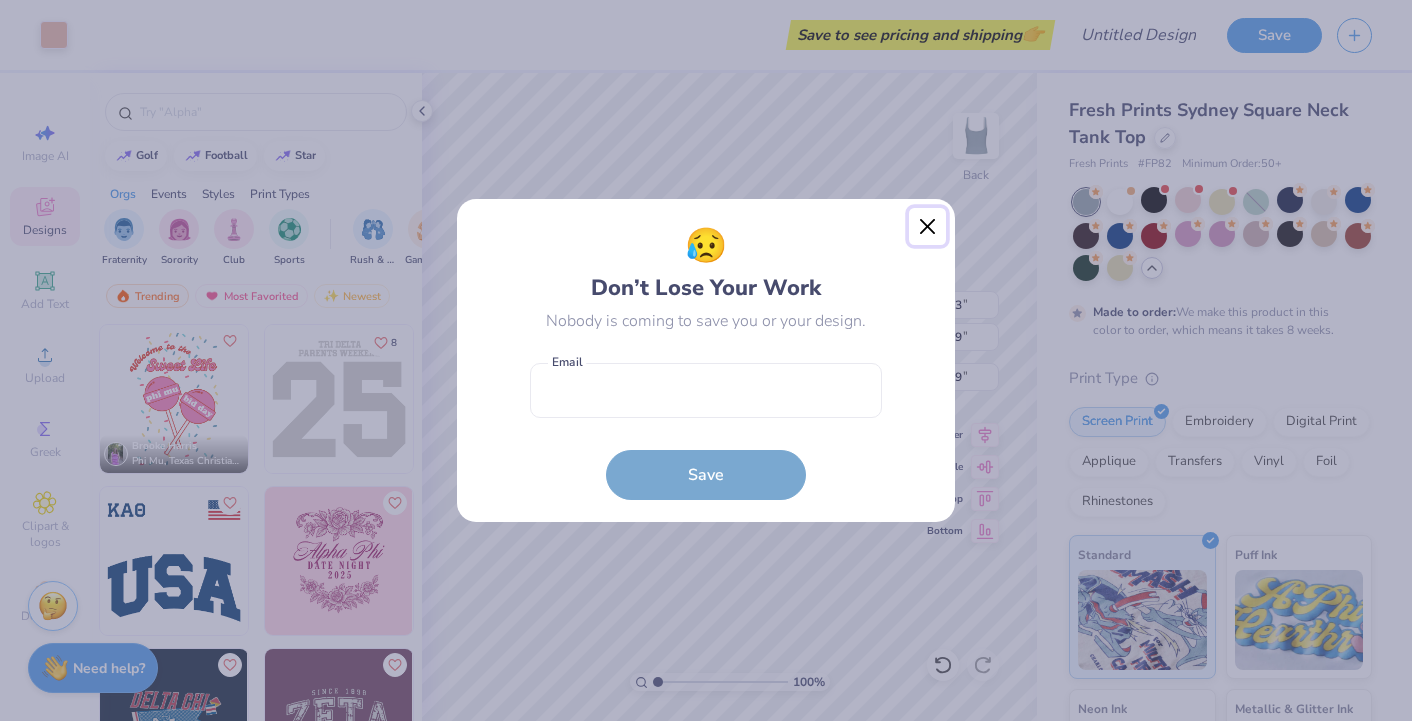 click at bounding box center [928, 227] 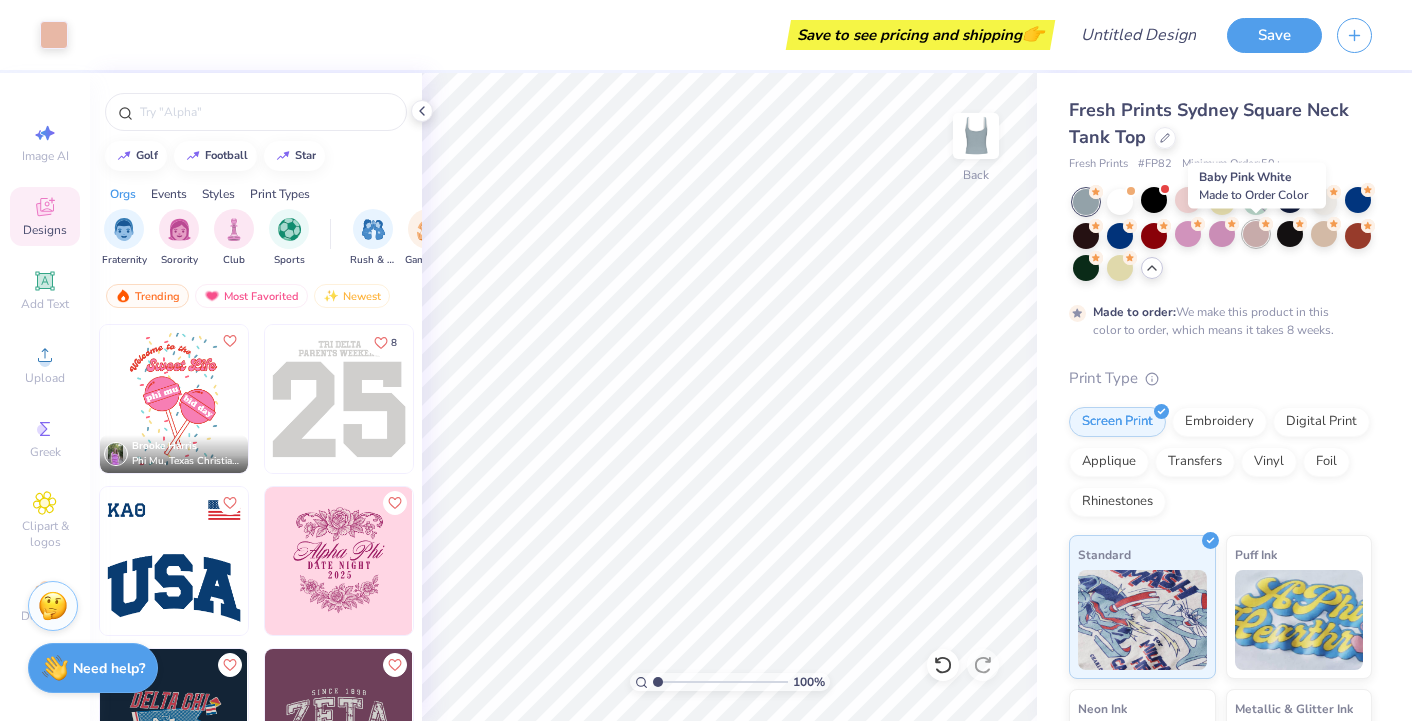 click at bounding box center (1256, 234) 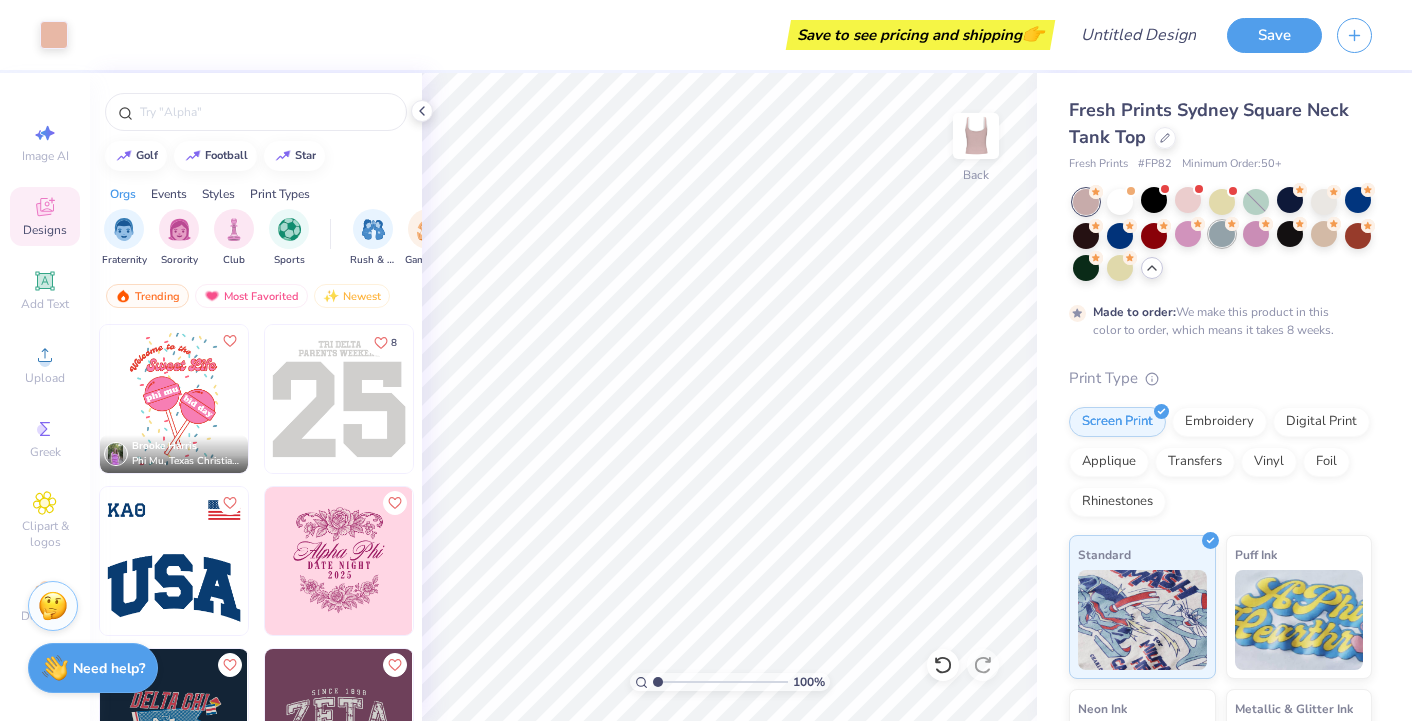 click at bounding box center [1222, 234] 